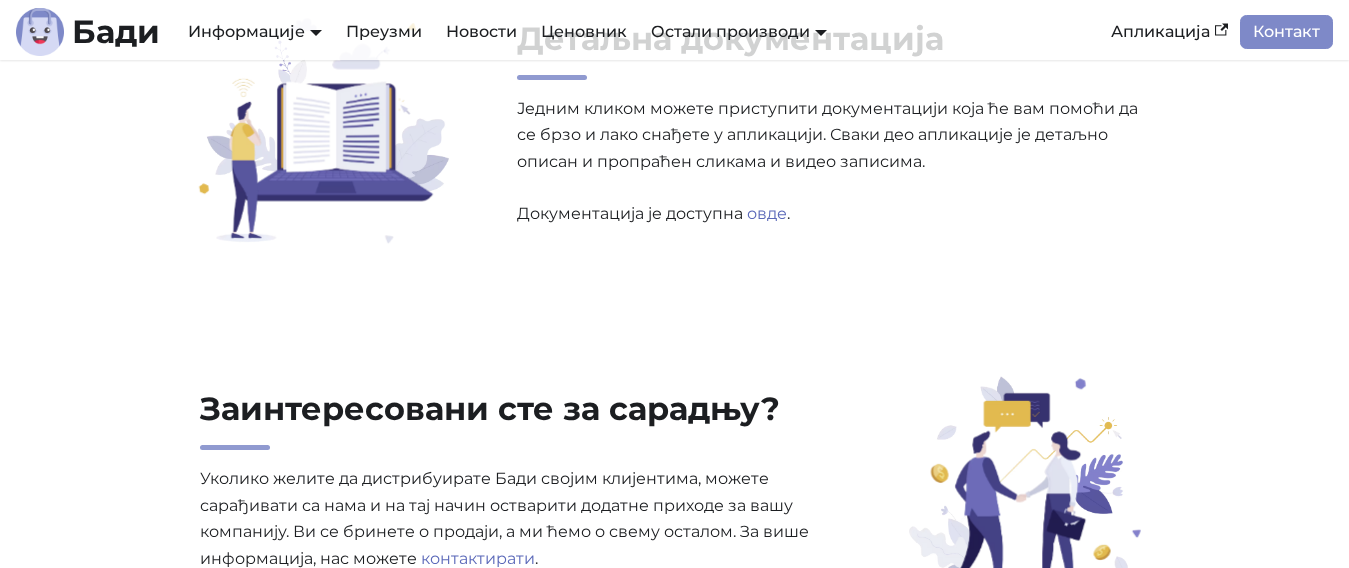scroll, scrollTop: 6331, scrollLeft: 0, axis: vertical 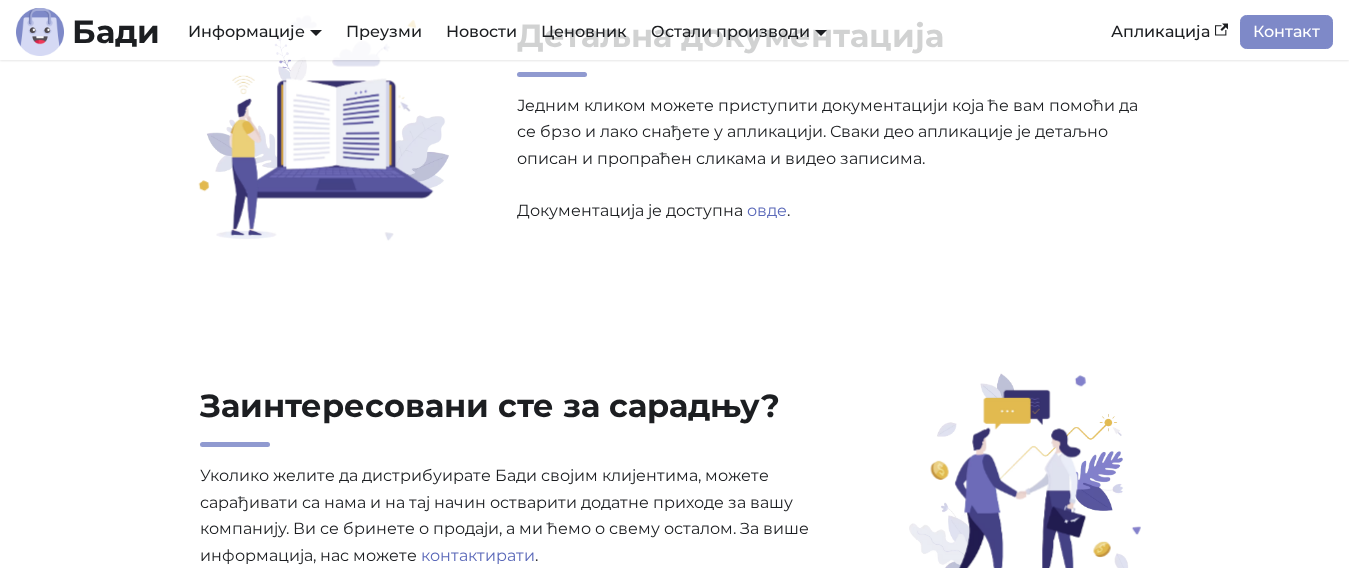 click on "Заинтересовани сте за сарадњу? Уколико желите да дистрибуирате Бади својим клијентима, можете сарађивати са нама и на тај начин остварити додатне приходе за вашу компанију. Ви се бринете о продаји, а ми ћемо о свему осталом. За више информација, нас можете   контактирати ." at bounding box center [675, 487] 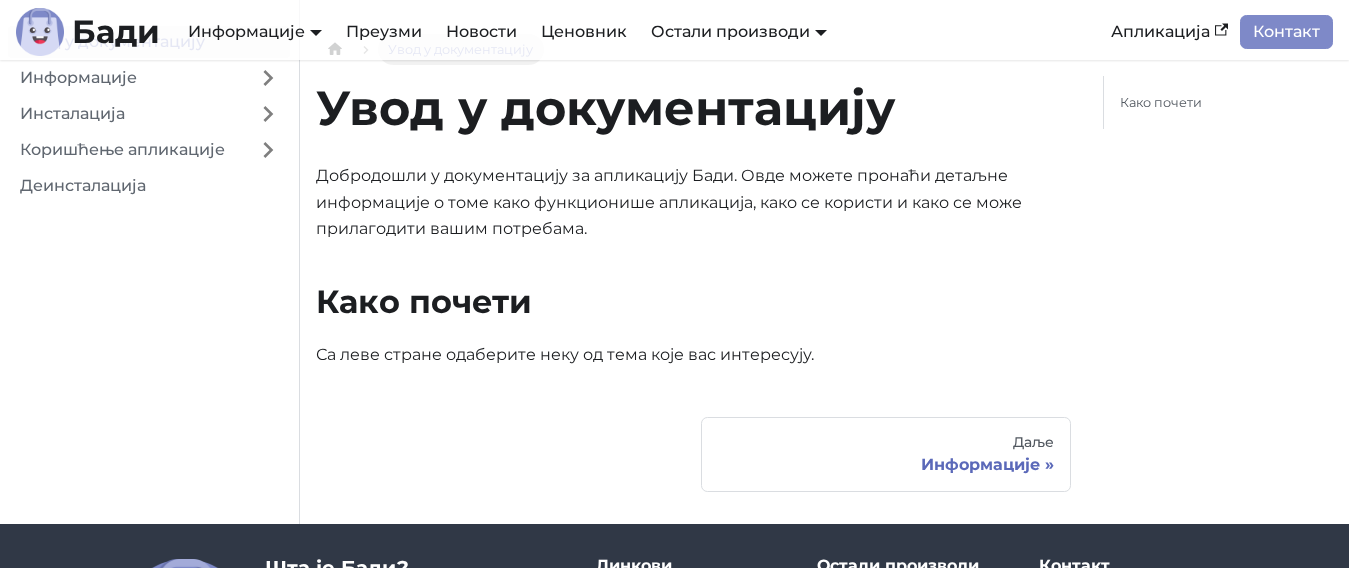 scroll, scrollTop: 0, scrollLeft: 0, axis: both 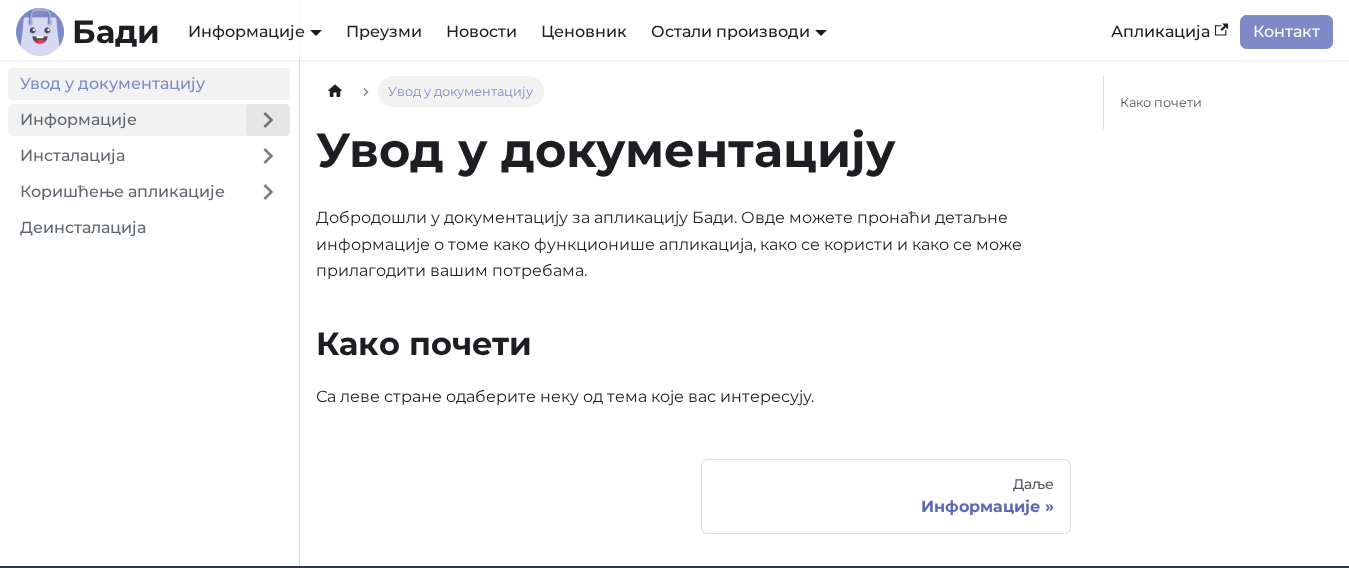 click at bounding box center [268, 120] 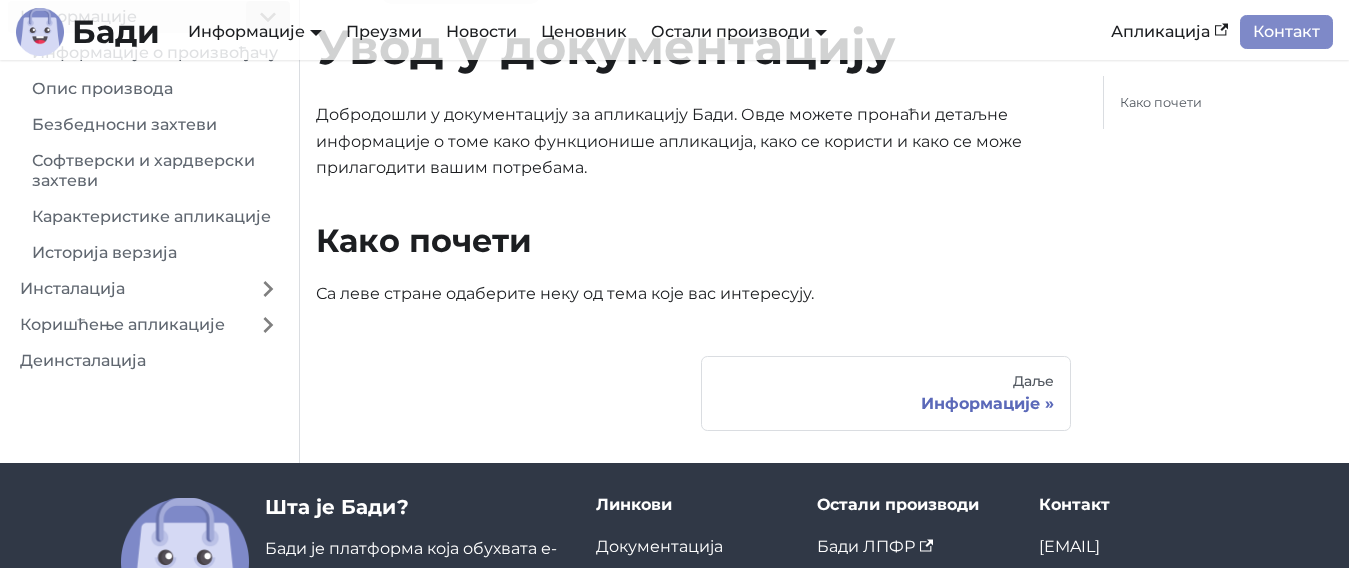 scroll, scrollTop: 109, scrollLeft: 0, axis: vertical 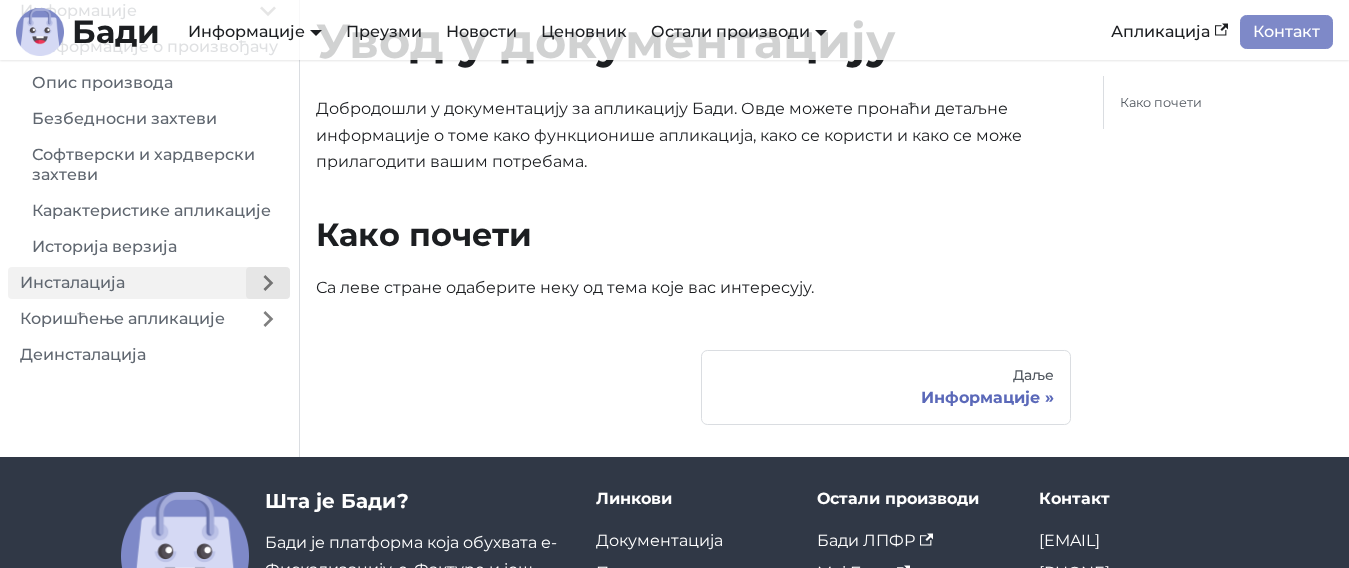 click at bounding box center [268, 283] 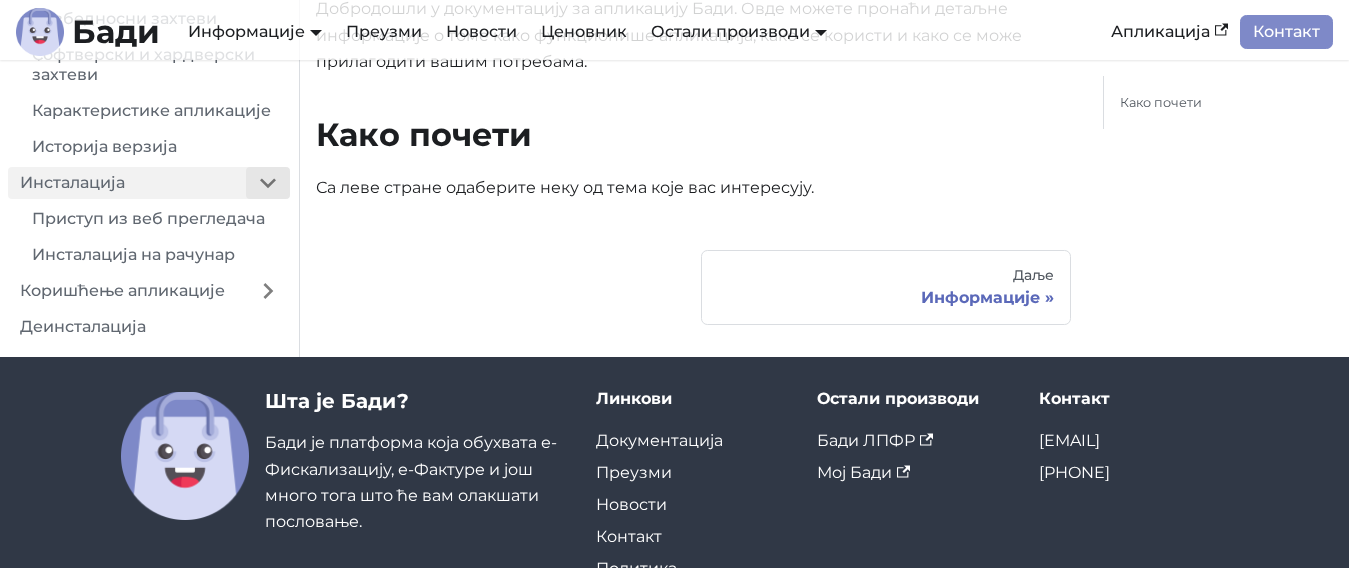 scroll, scrollTop: 212, scrollLeft: 0, axis: vertical 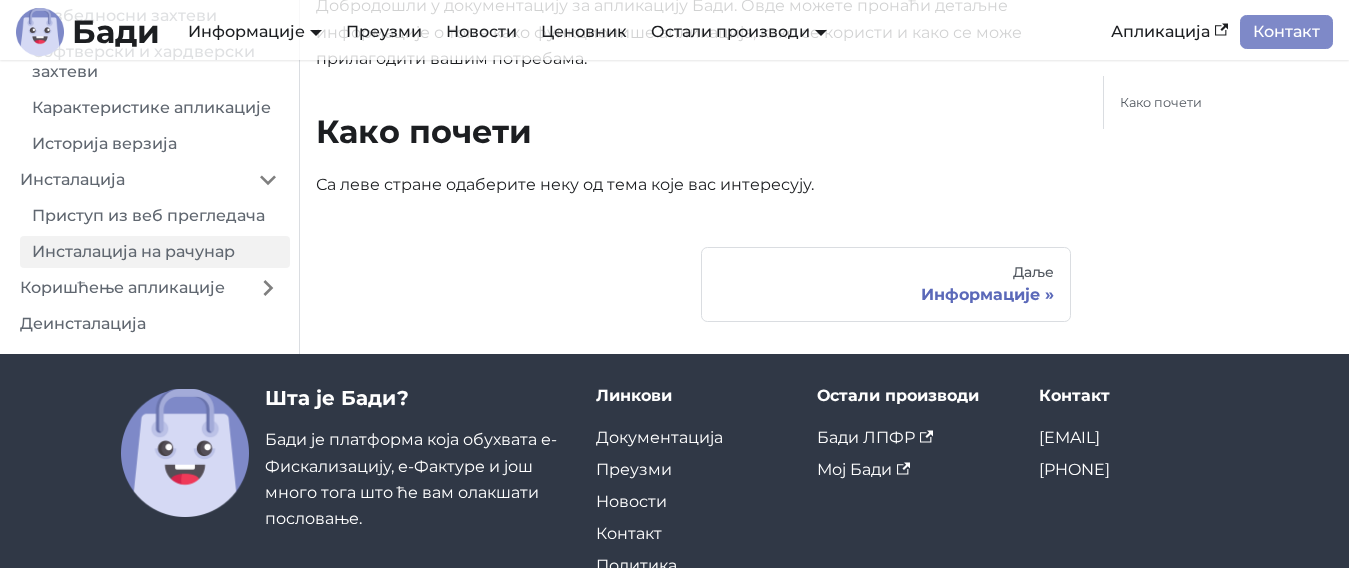 click on "Инсталација на рачунар" at bounding box center [155, 252] 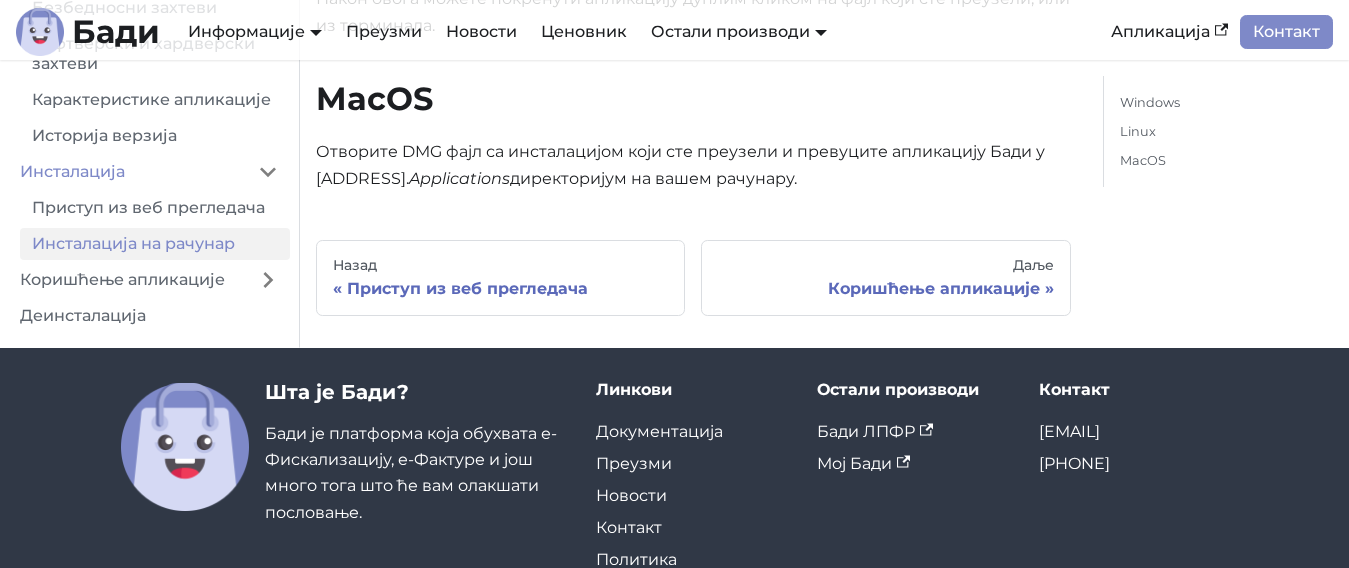 scroll, scrollTop: 849, scrollLeft: 0, axis: vertical 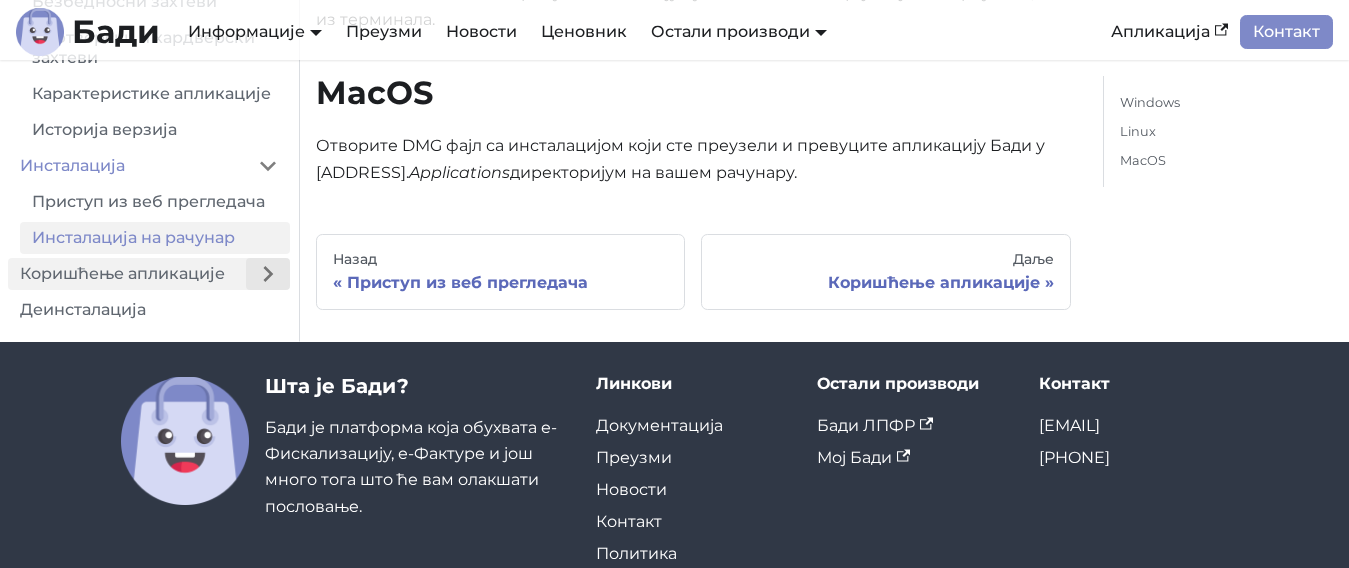 click at bounding box center [268, 274] 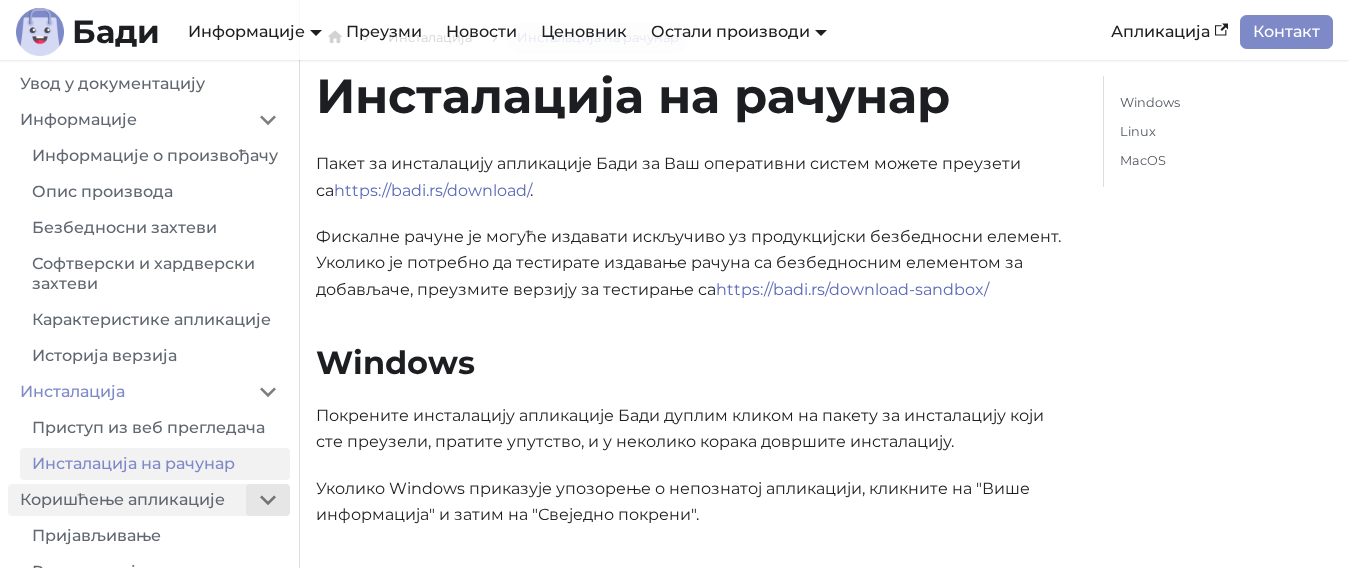 scroll, scrollTop: 137, scrollLeft: 0, axis: vertical 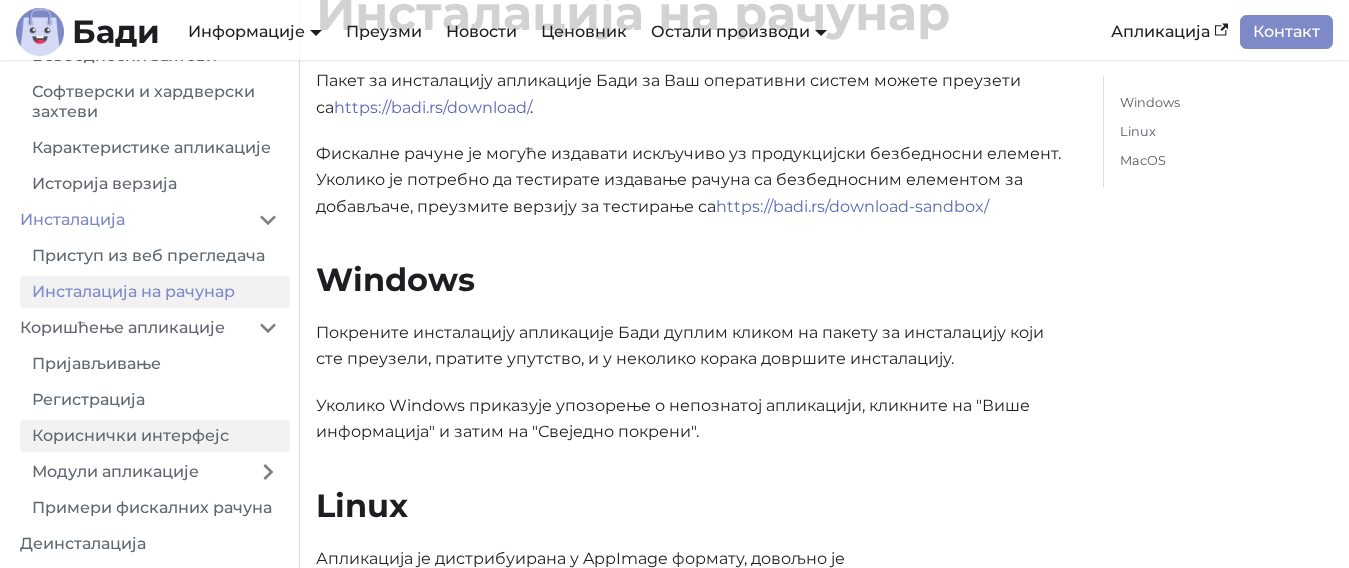 click on "Кориснички интерфејс" at bounding box center [155, 436] 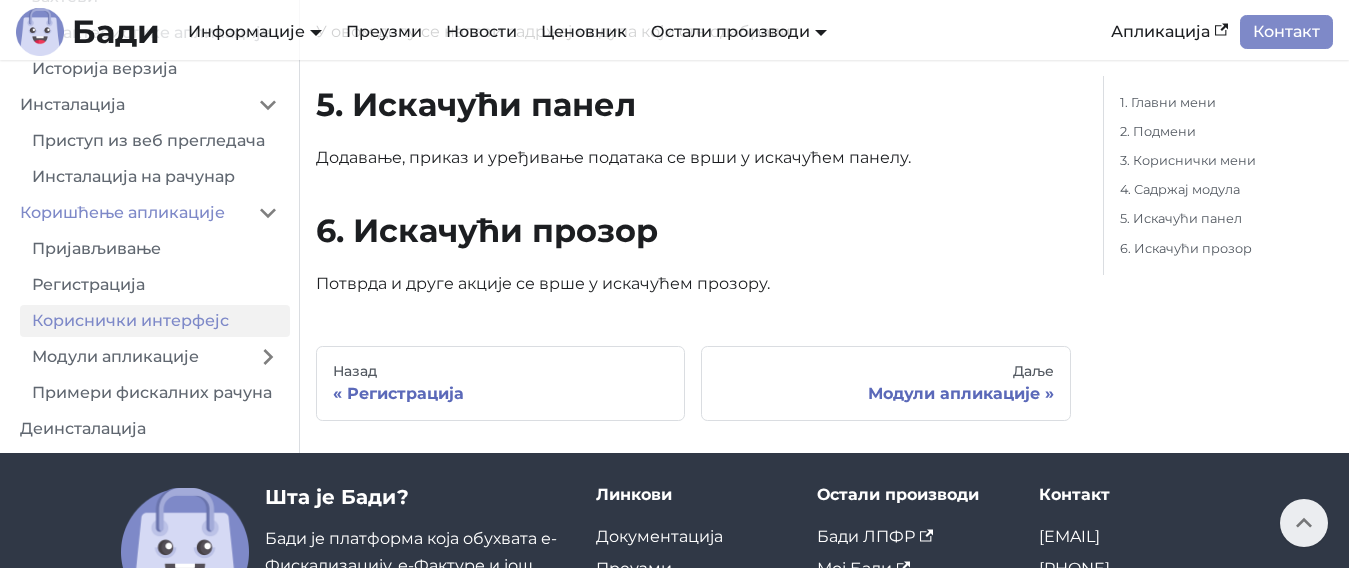 scroll, scrollTop: 2105, scrollLeft: 0, axis: vertical 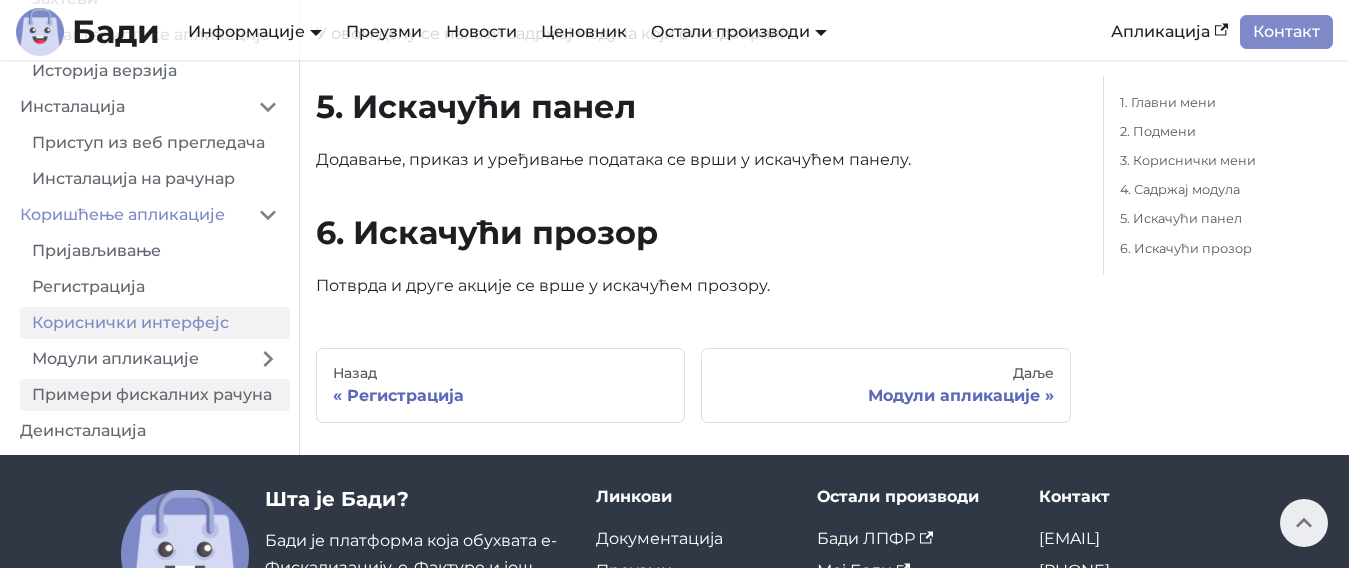 click on "Примери фискалних рачуна" at bounding box center [155, 395] 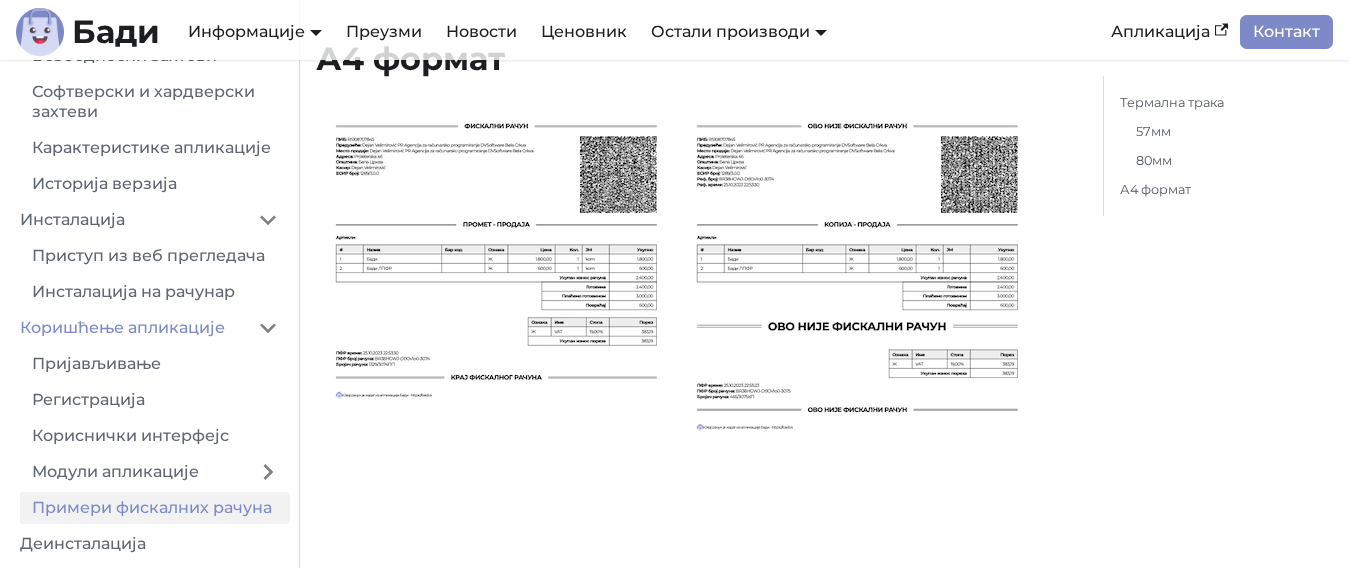 scroll, scrollTop: 3807, scrollLeft: 0, axis: vertical 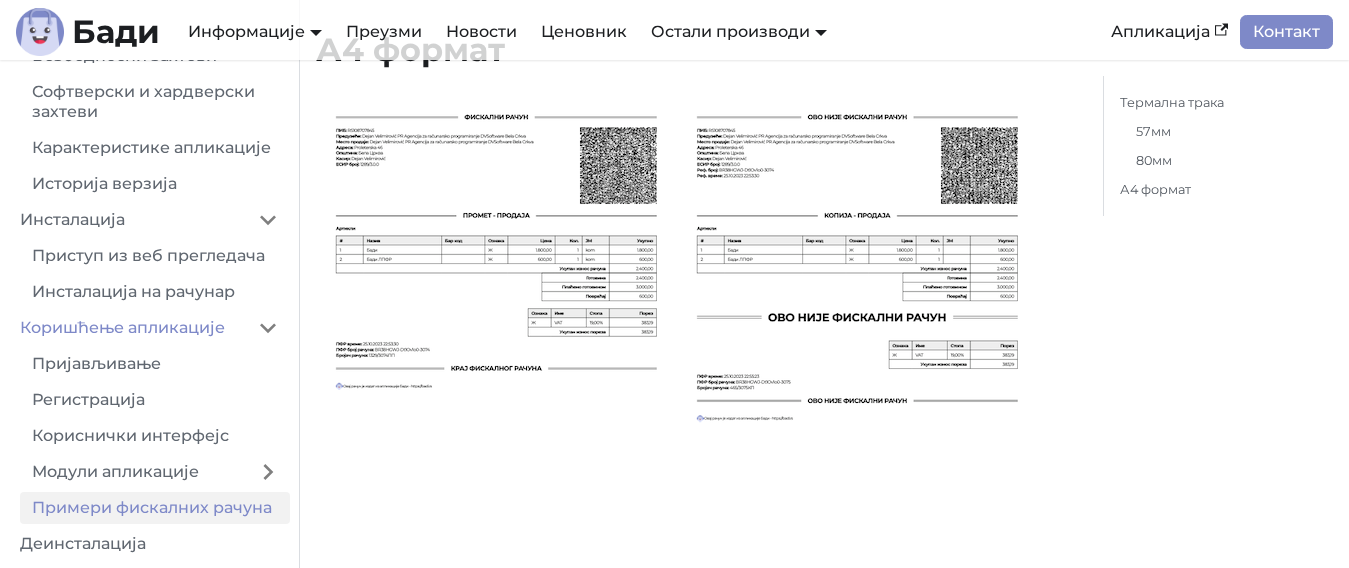 click at bounding box center [494, 342] 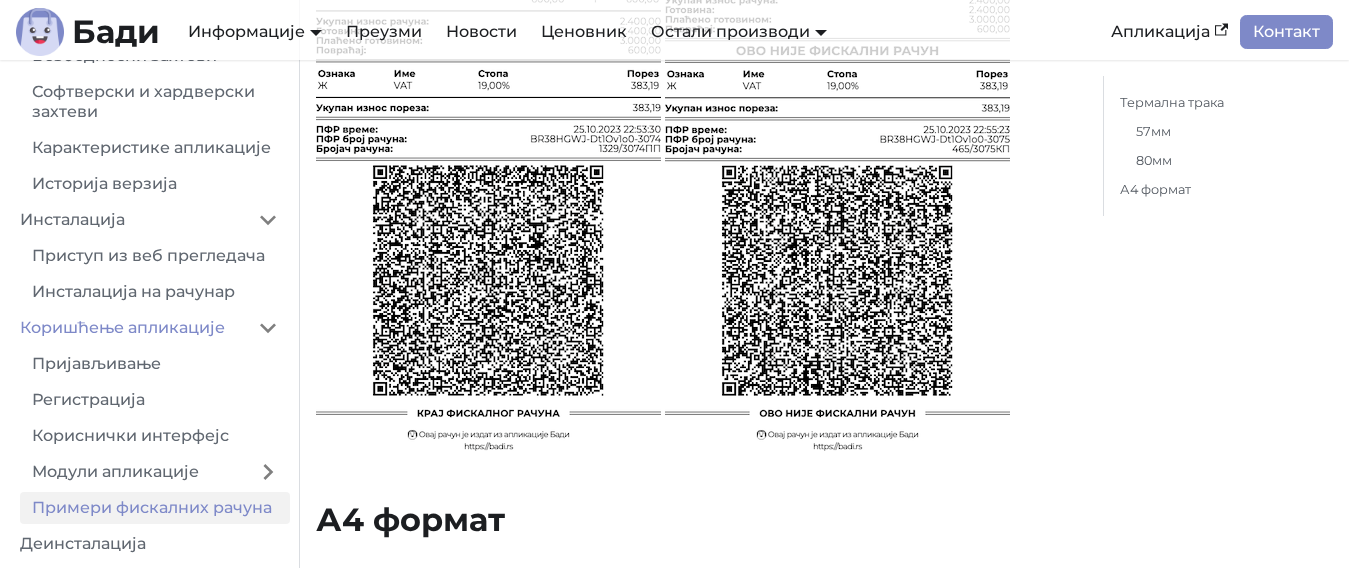 scroll, scrollTop: 3350, scrollLeft: 0, axis: vertical 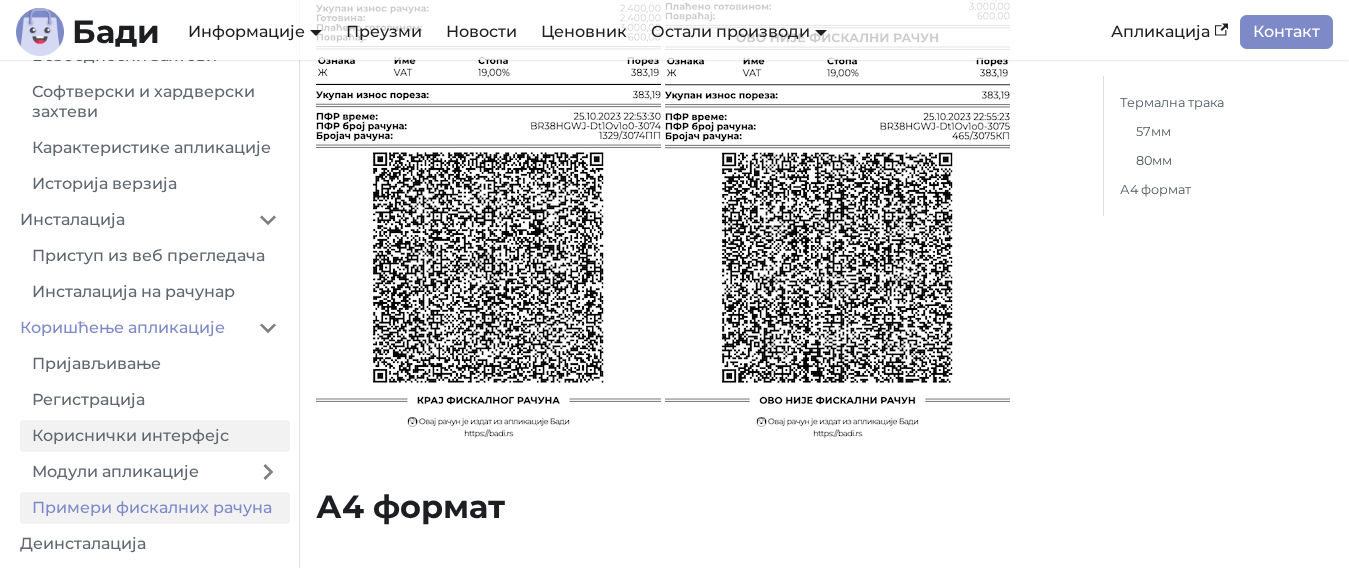 click on "Кориснички интерфејс" at bounding box center [155, 436] 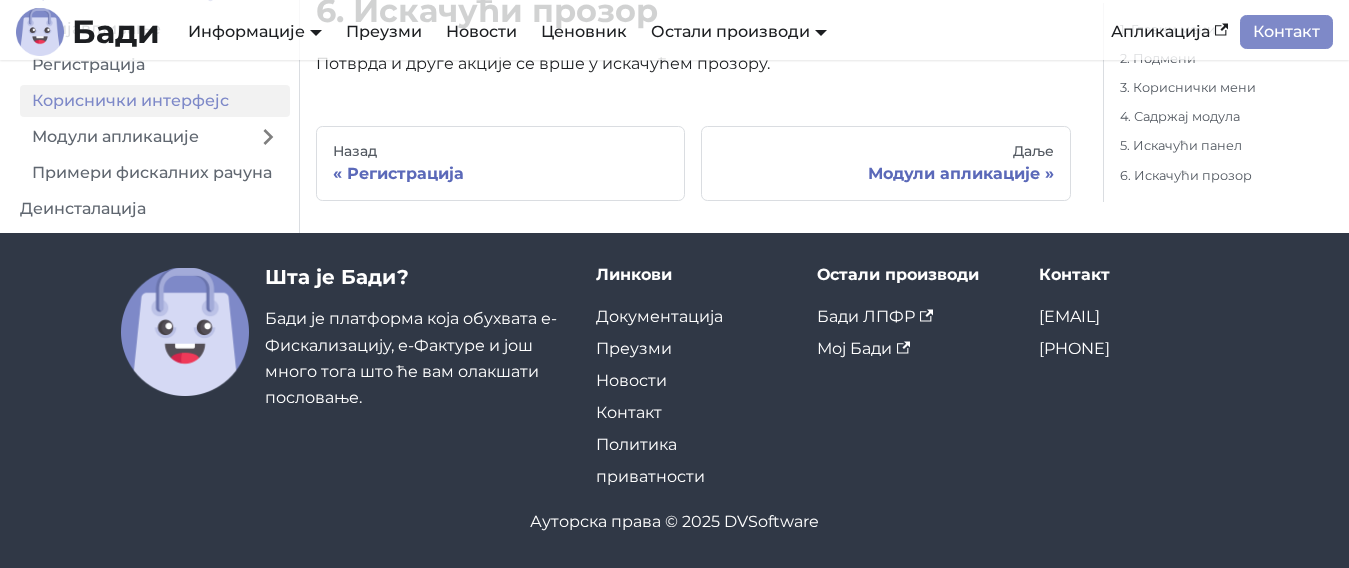 scroll, scrollTop: 0, scrollLeft: 0, axis: both 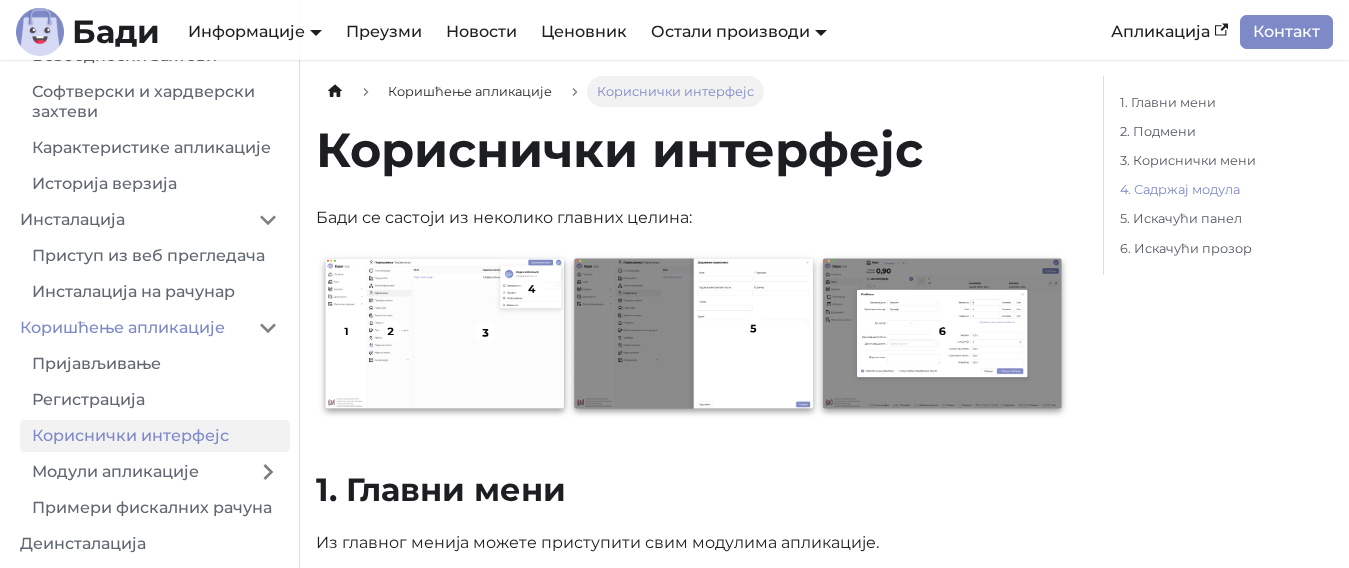 click on "4. Садржај модула" at bounding box center [1222, 189] 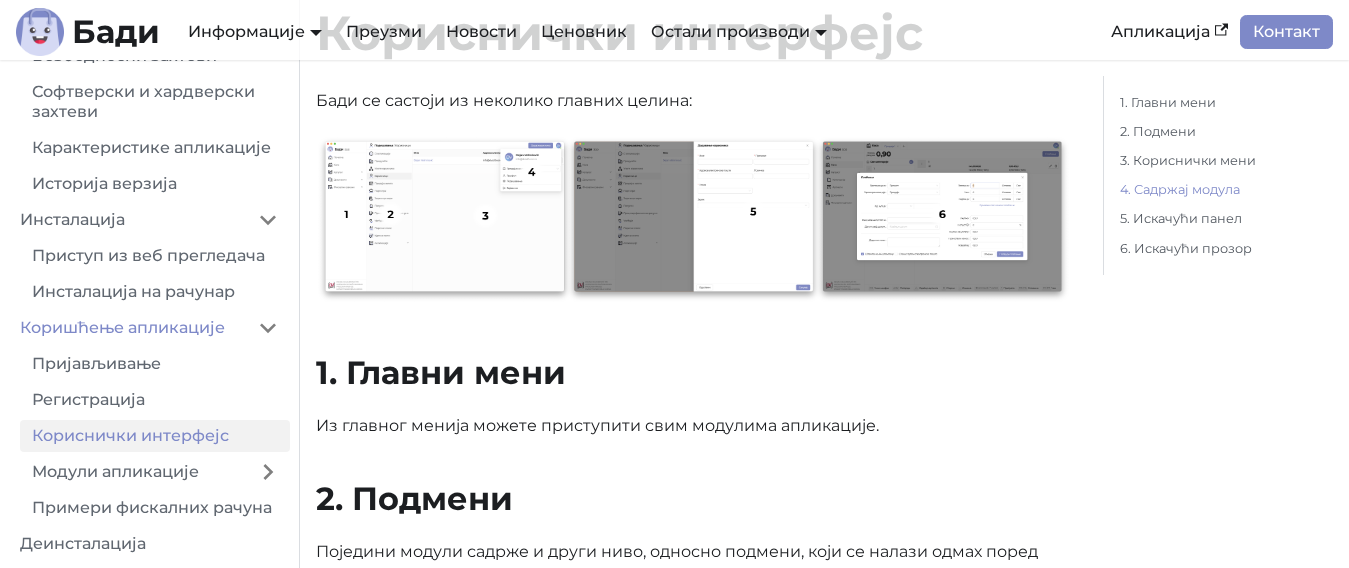 scroll, scrollTop: 118, scrollLeft: 0, axis: vertical 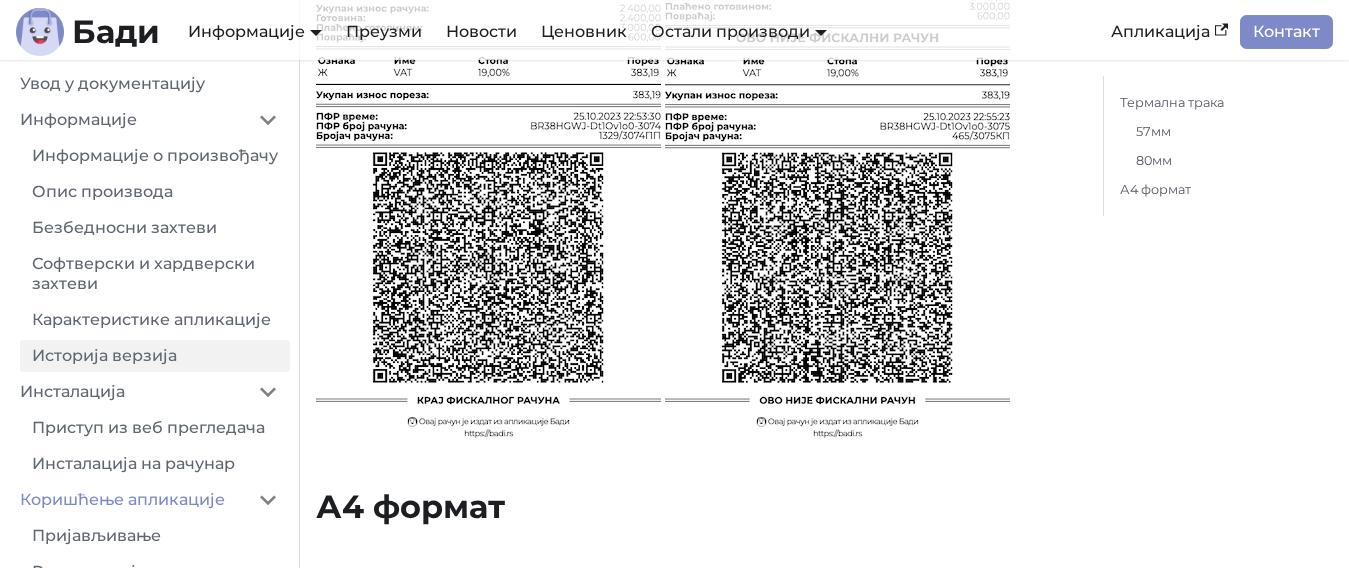 click on "Историја верзија" at bounding box center (155, 356) 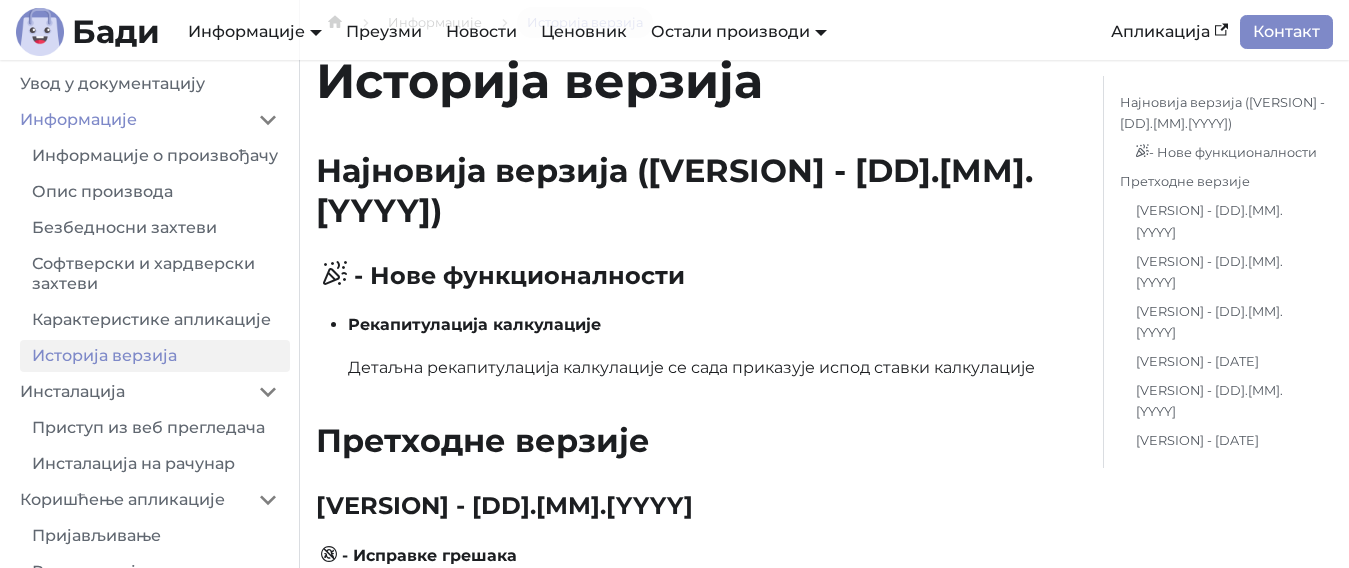 scroll, scrollTop: 128, scrollLeft: 0, axis: vertical 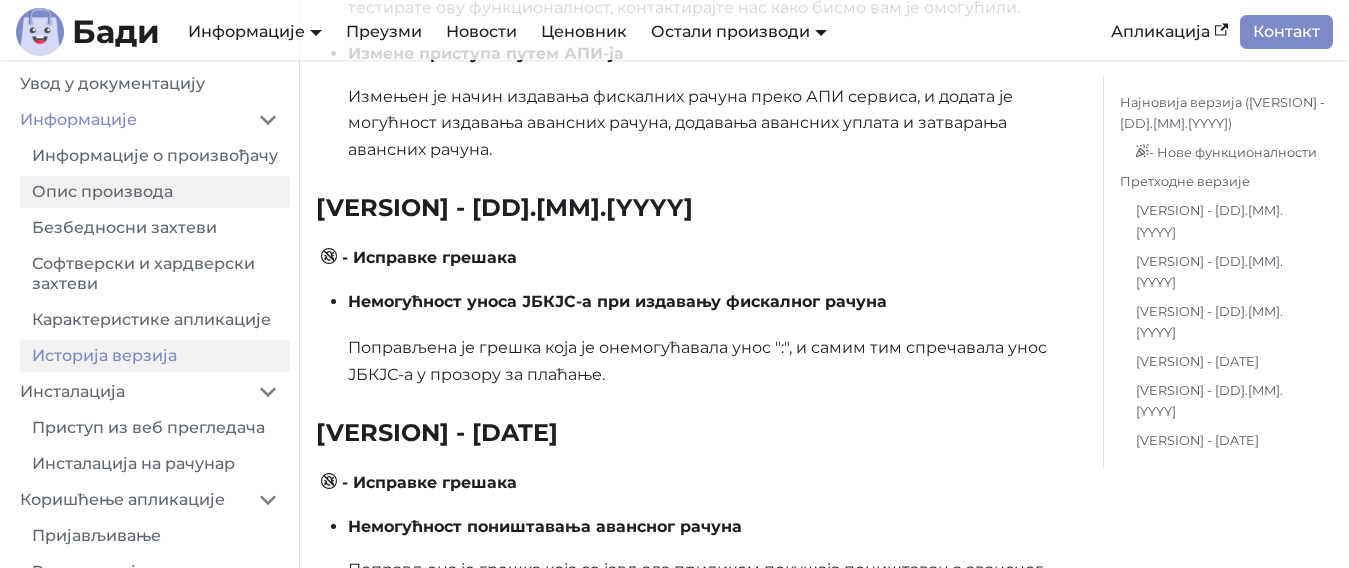 click on "Опис производа" at bounding box center (155, 192) 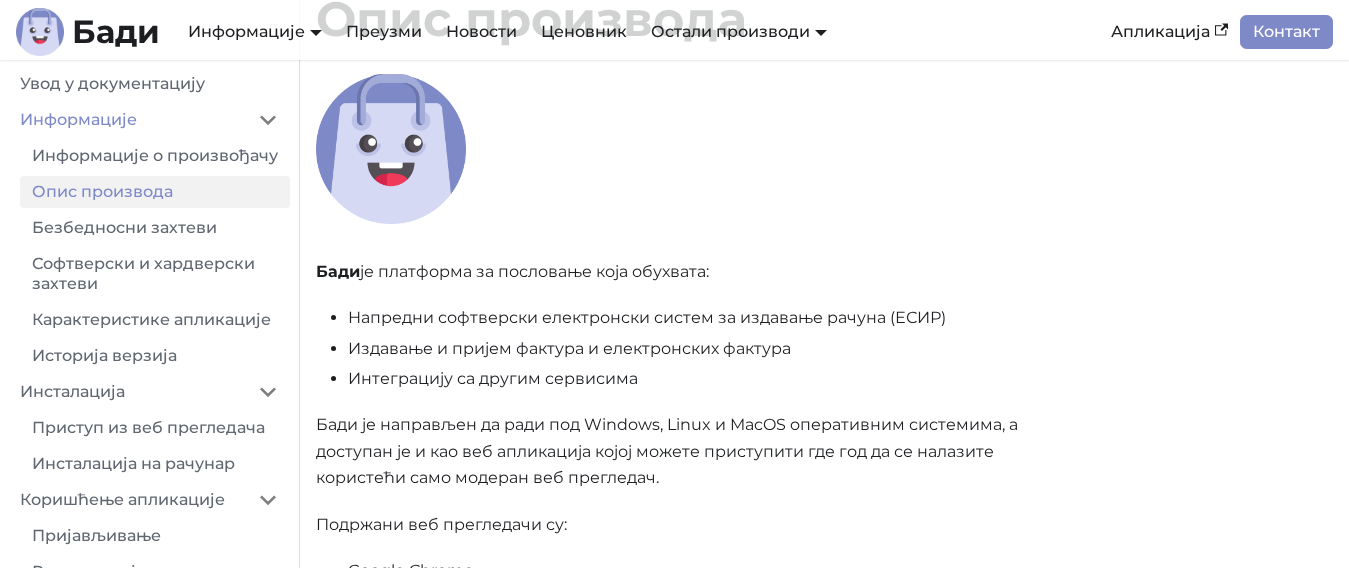 scroll, scrollTop: 0, scrollLeft: 0, axis: both 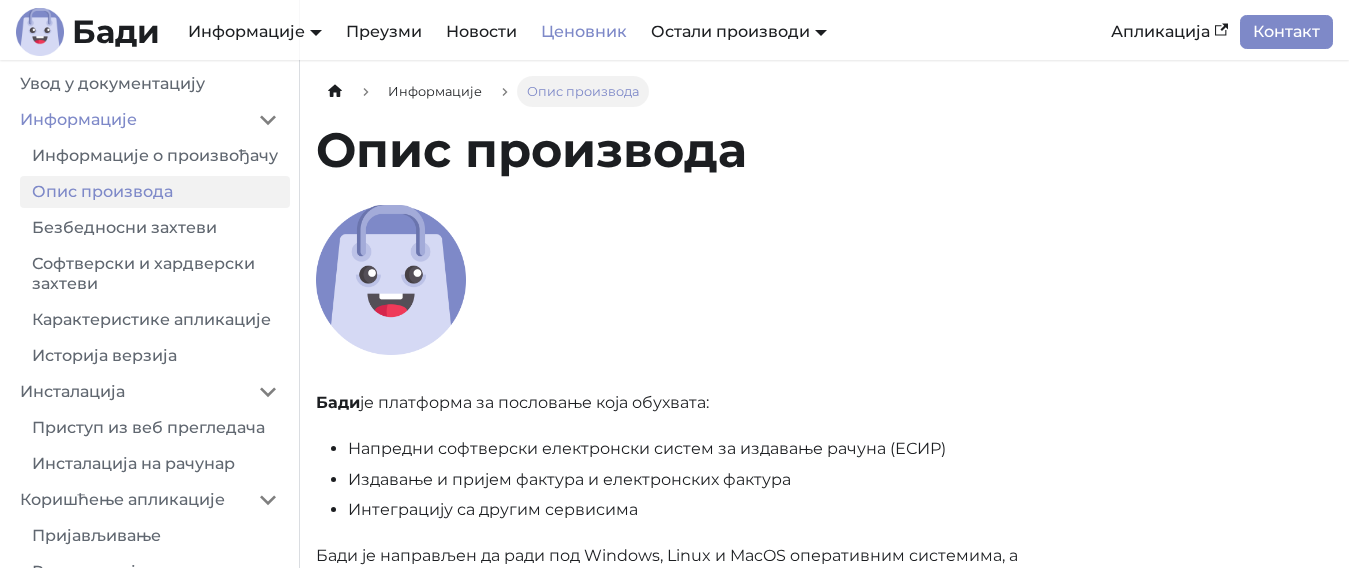click on "Ценовник" at bounding box center [584, 32] 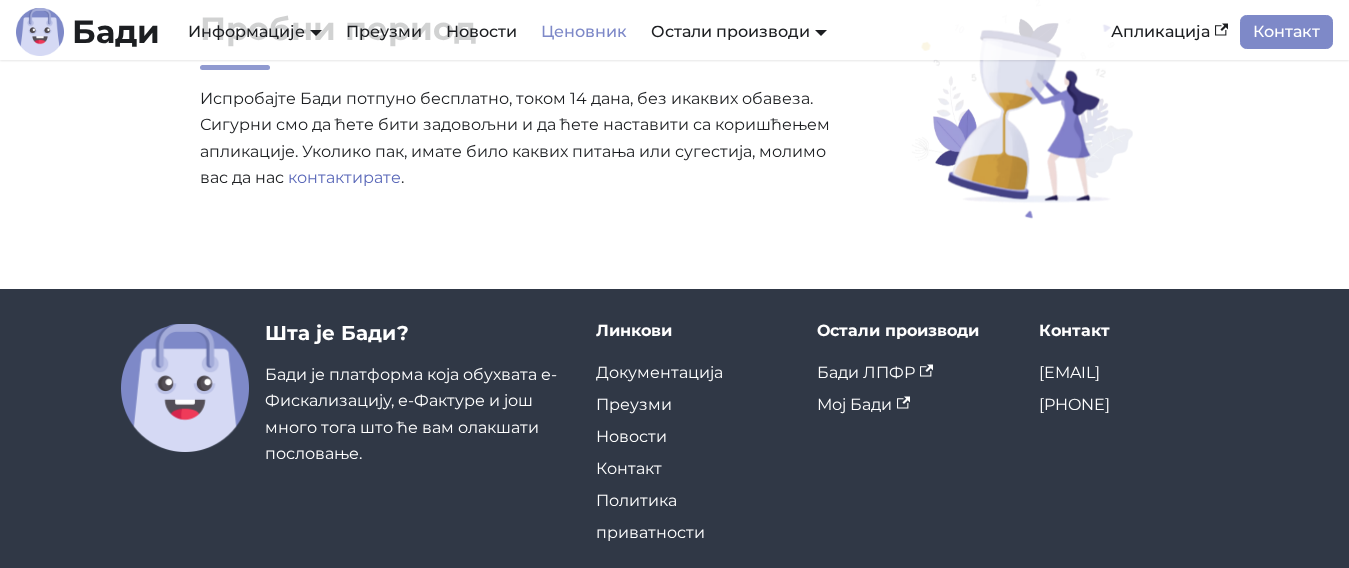 scroll, scrollTop: 1551, scrollLeft: 0, axis: vertical 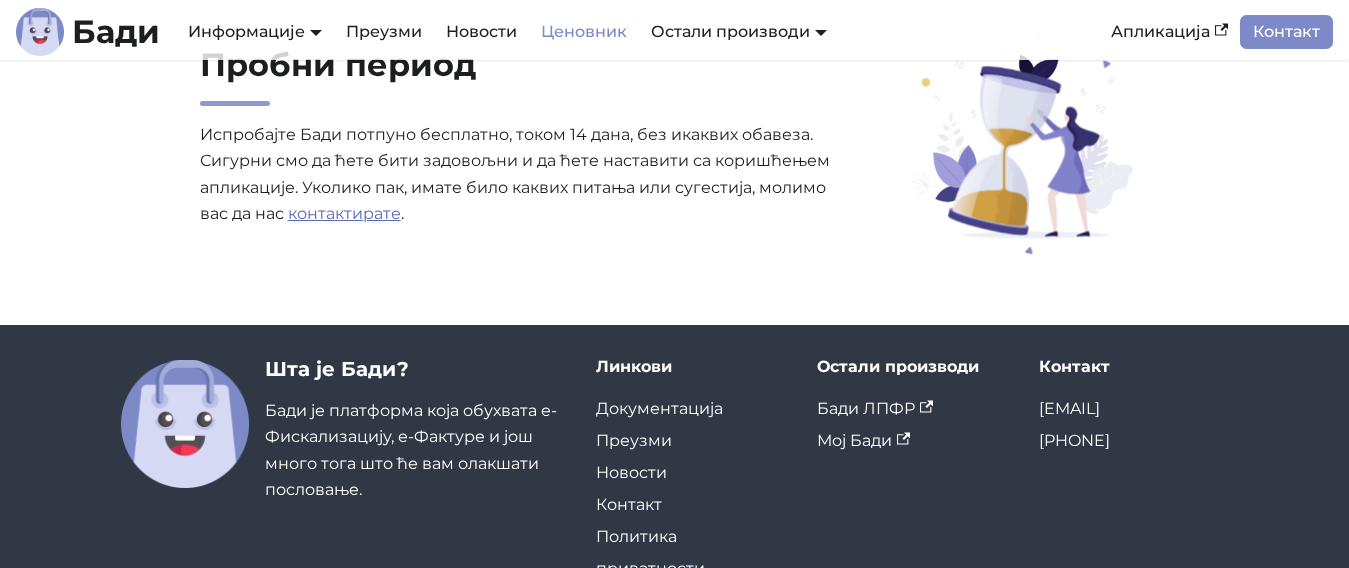 click on "контактирате" at bounding box center (344, 213) 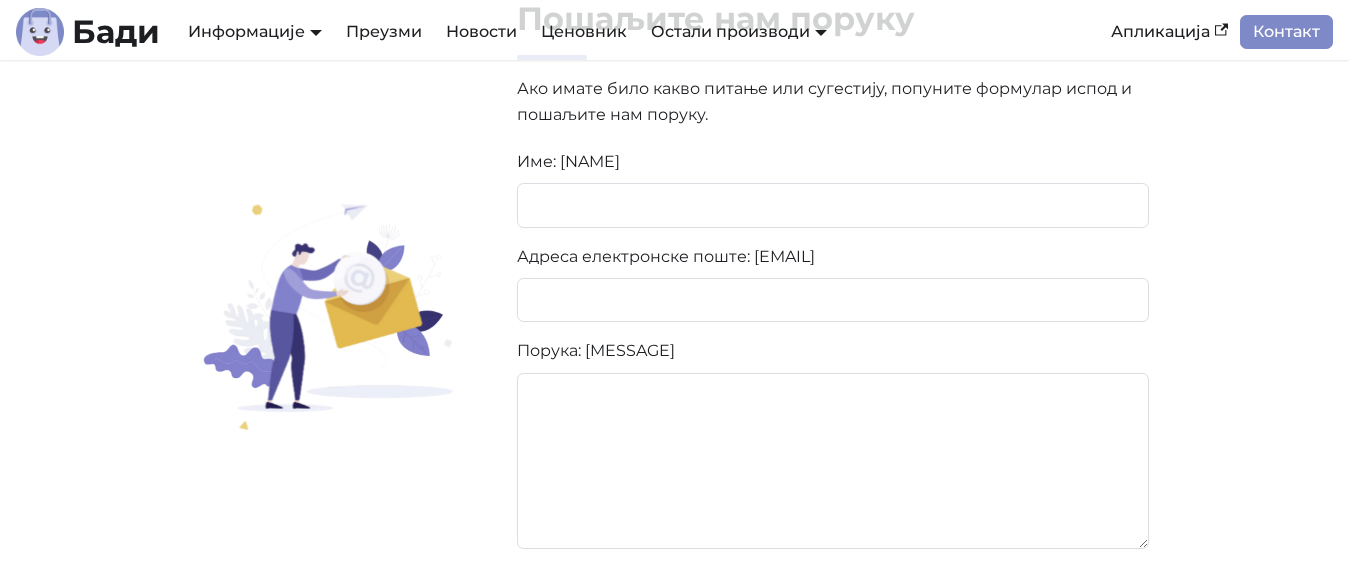 scroll, scrollTop: 124, scrollLeft: 0, axis: vertical 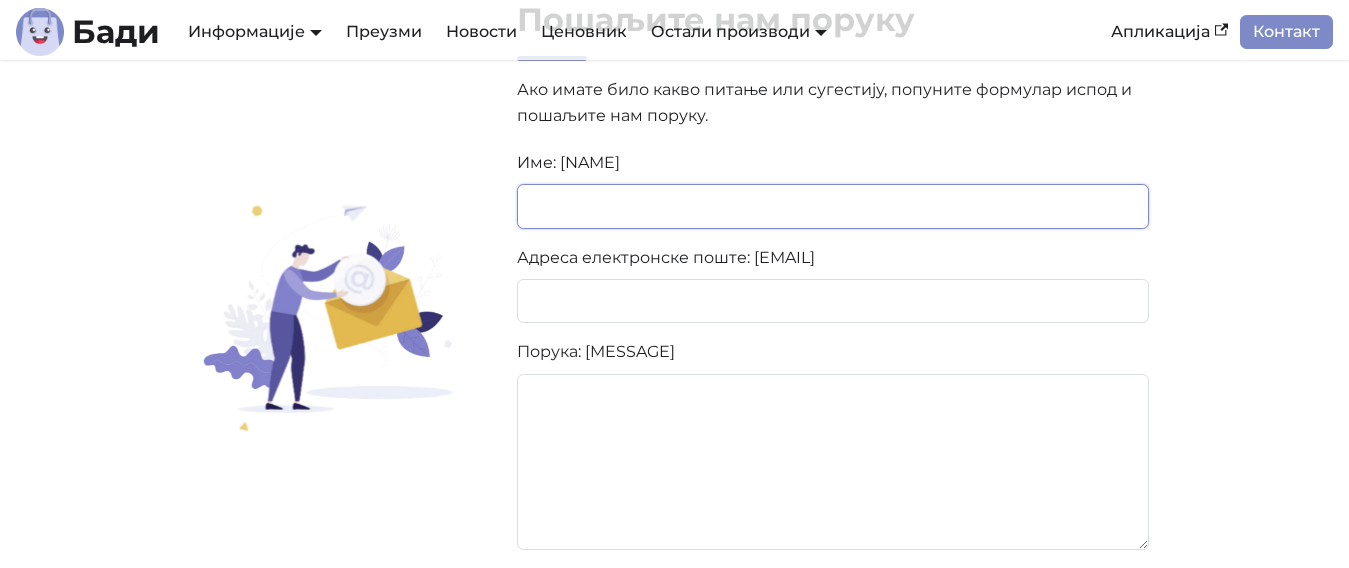 click at bounding box center (833, 206) 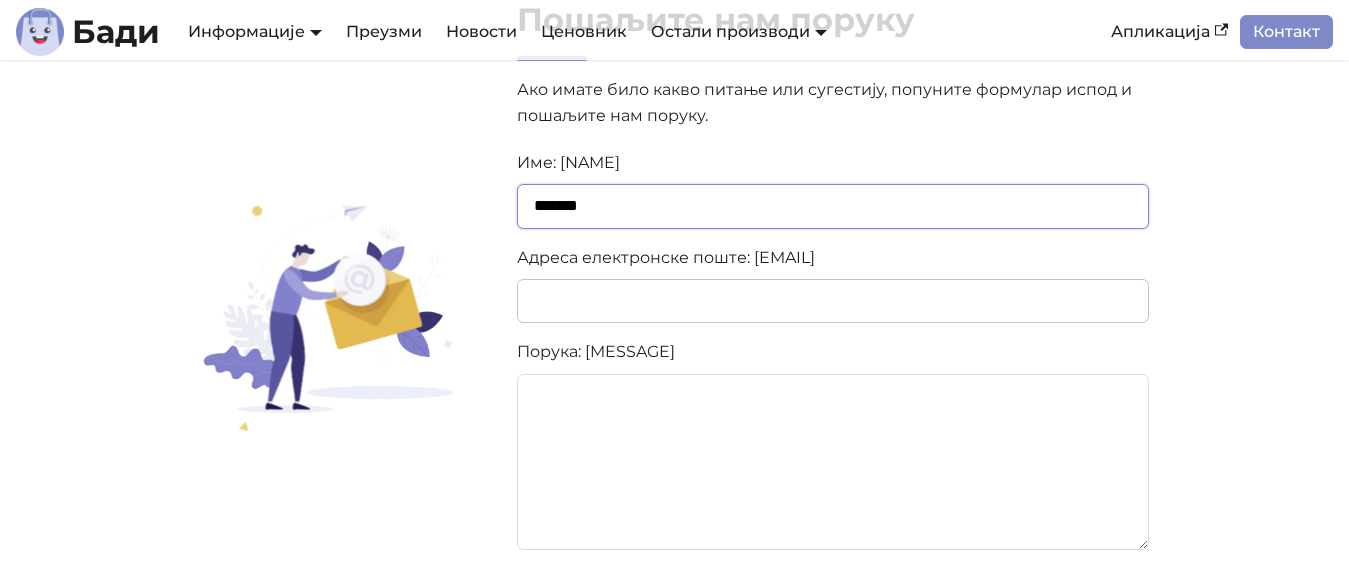 type on "*******" 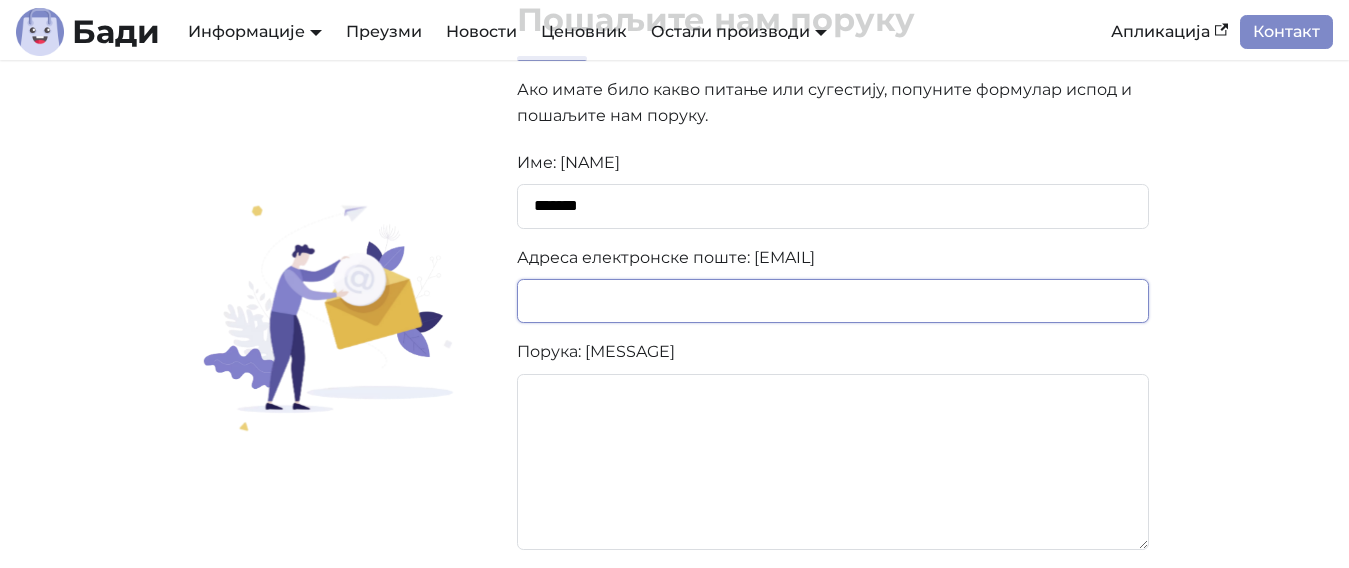 click at bounding box center [833, 301] 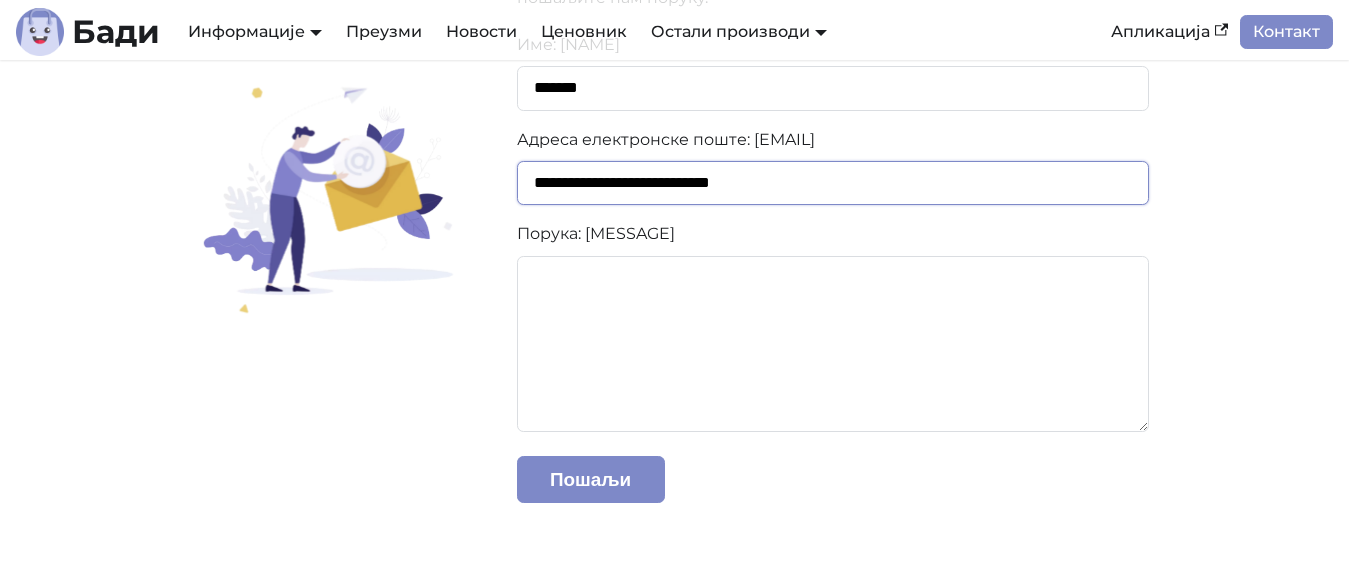 scroll, scrollTop: 243, scrollLeft: 0, axis: vertical 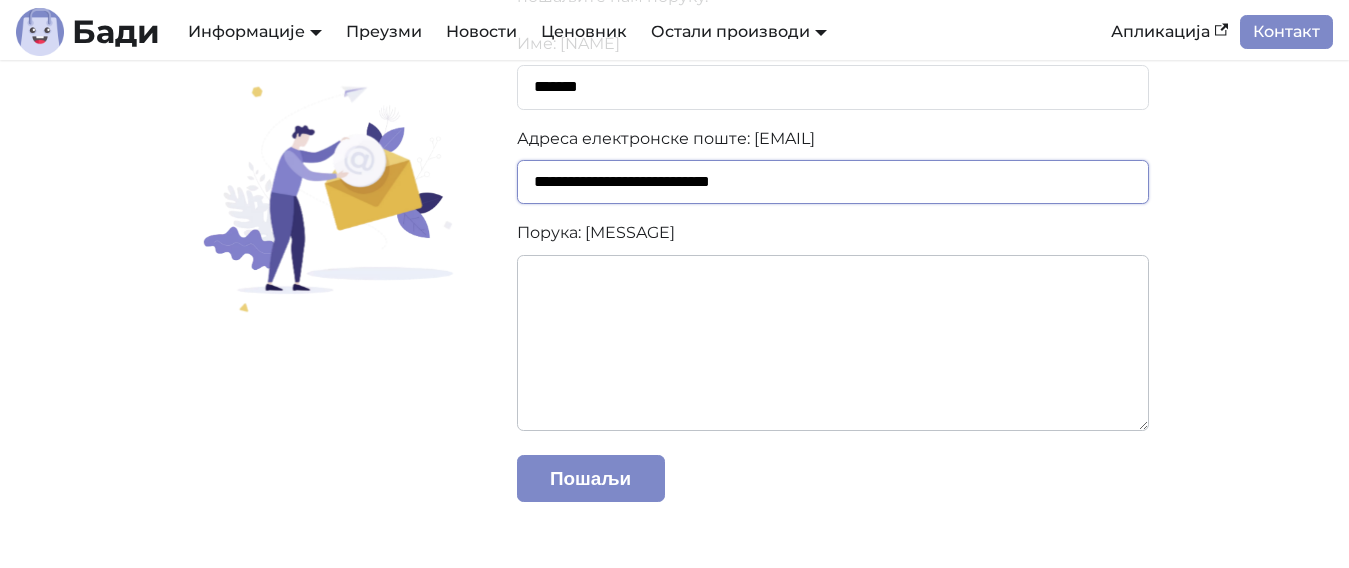 type on "**********" 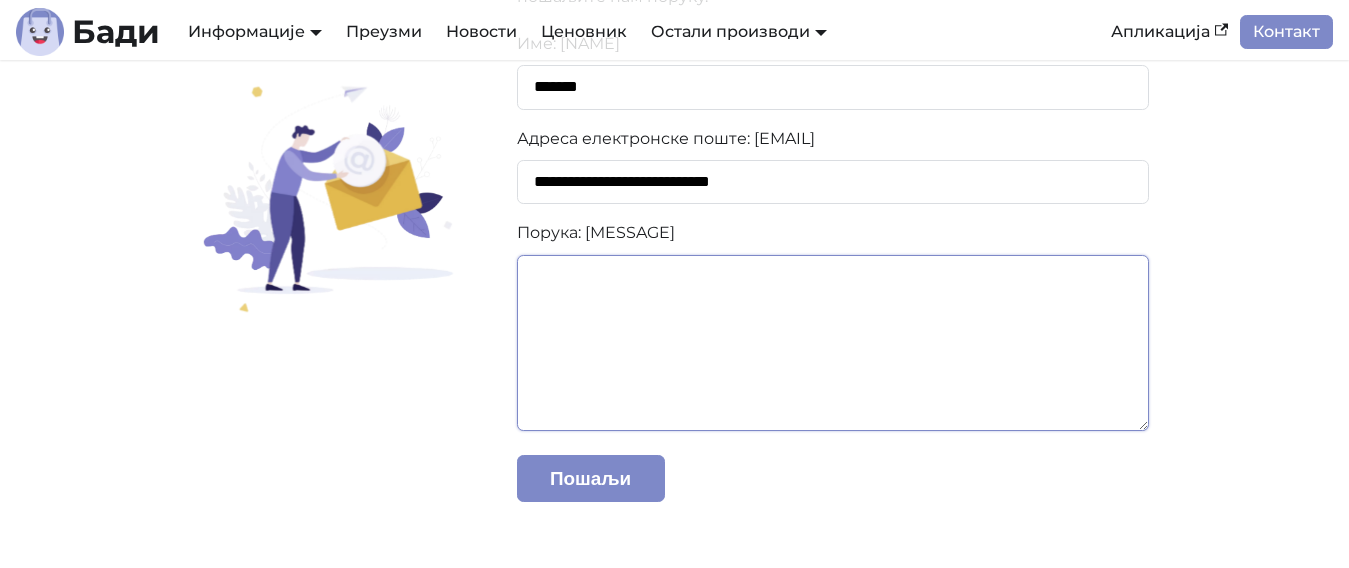 click at bounding box center [833, 343] 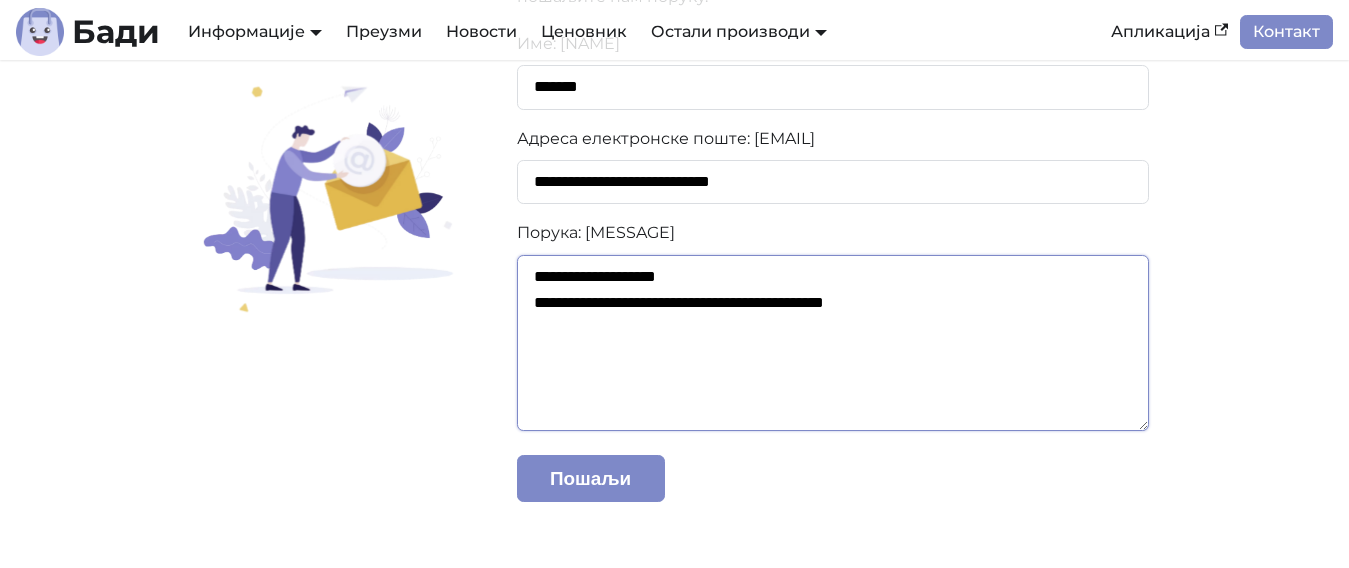 click on "**********" at bounding box center [833, 343] 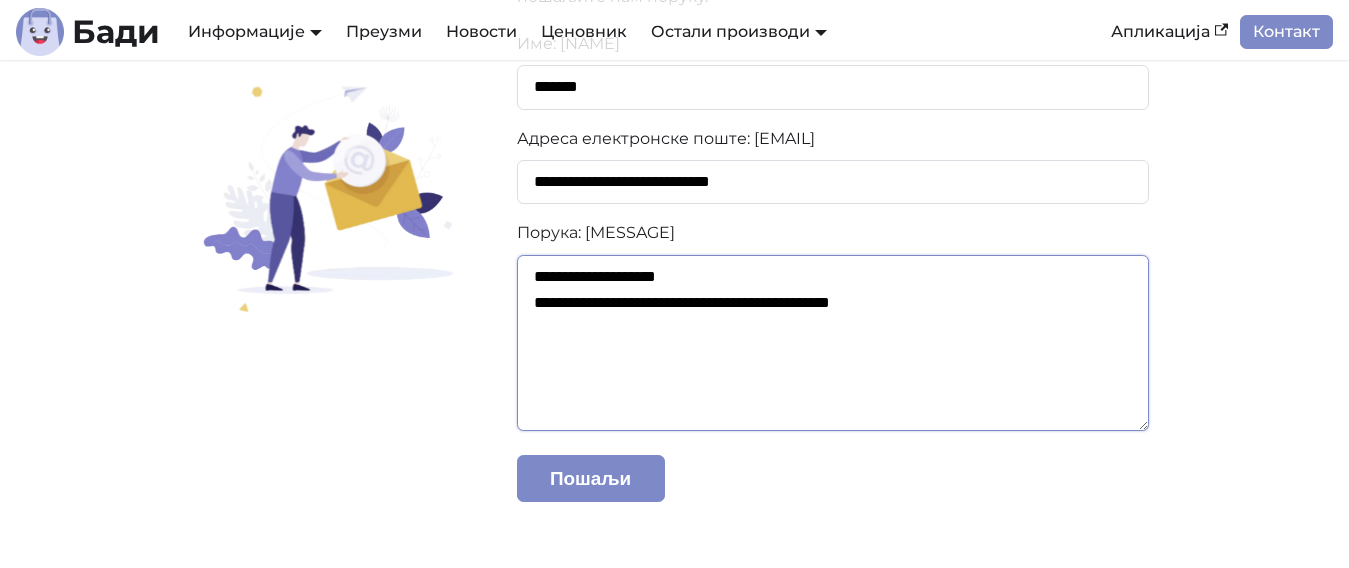 click on "**********" at bounding box center [833, 343] 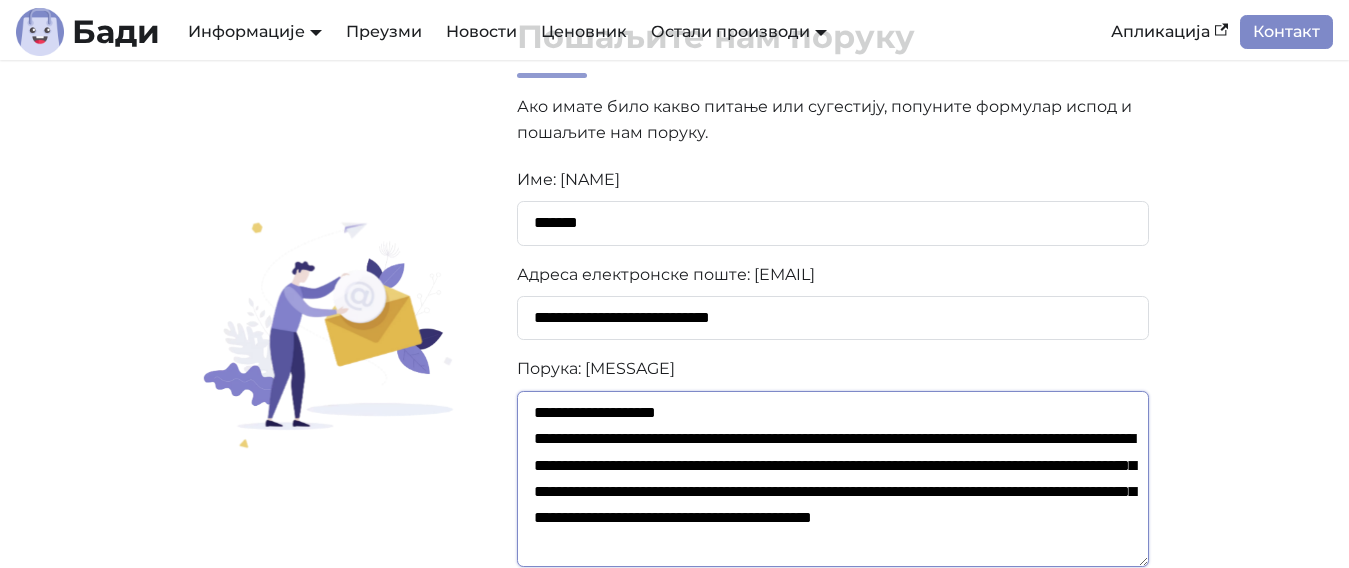 scroll, scrollTop: 0, scrollLeft: 0, axis: both 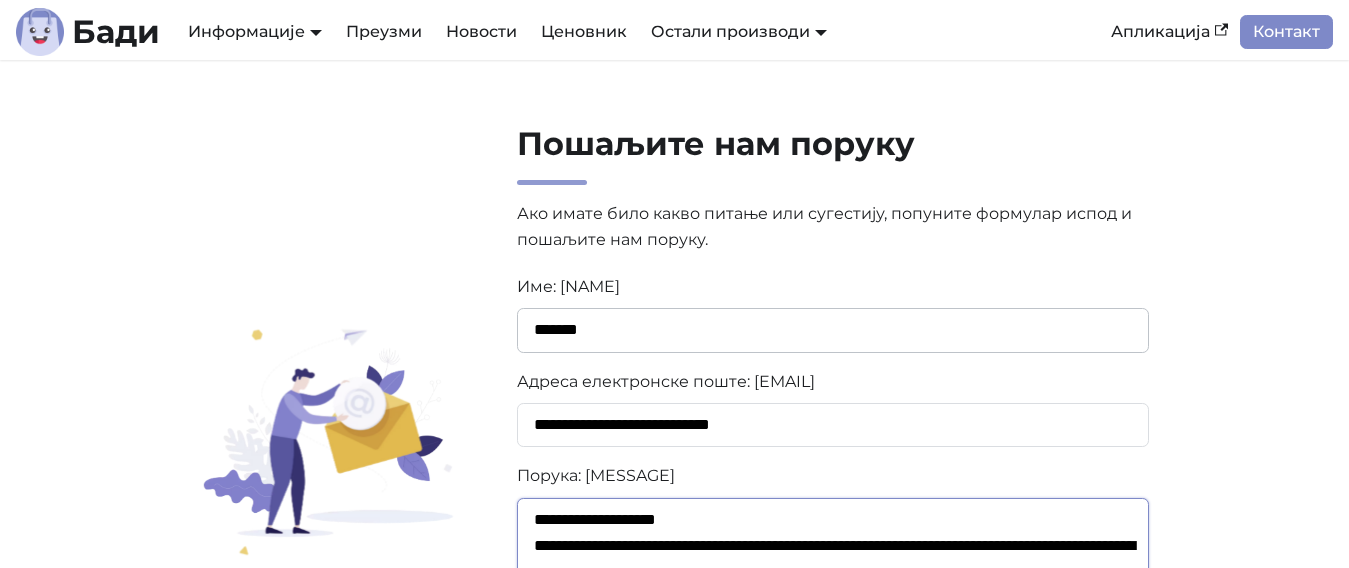 type on "**********" 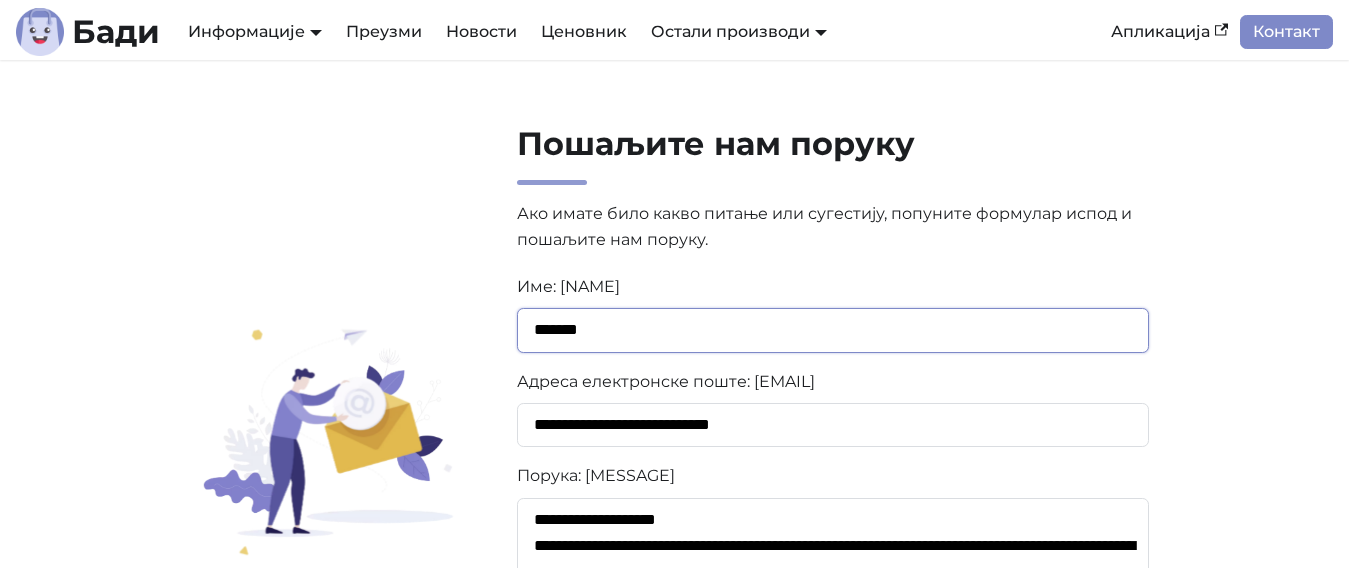click on "*******" at bounding box center (833, 330) 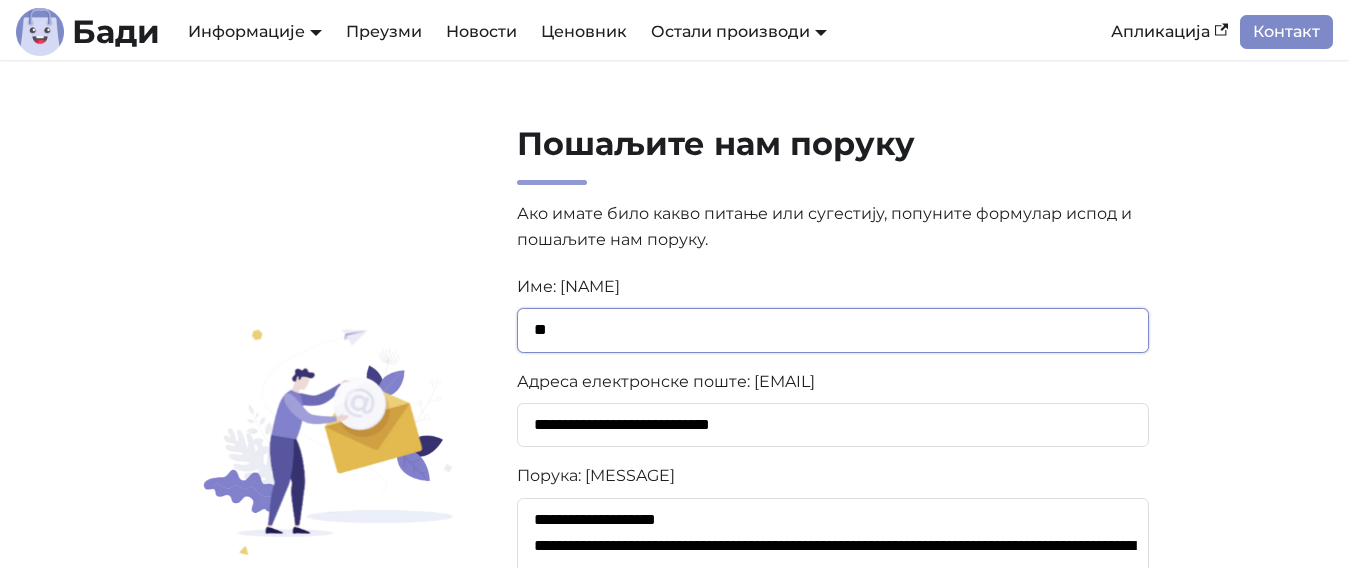 type on "*" 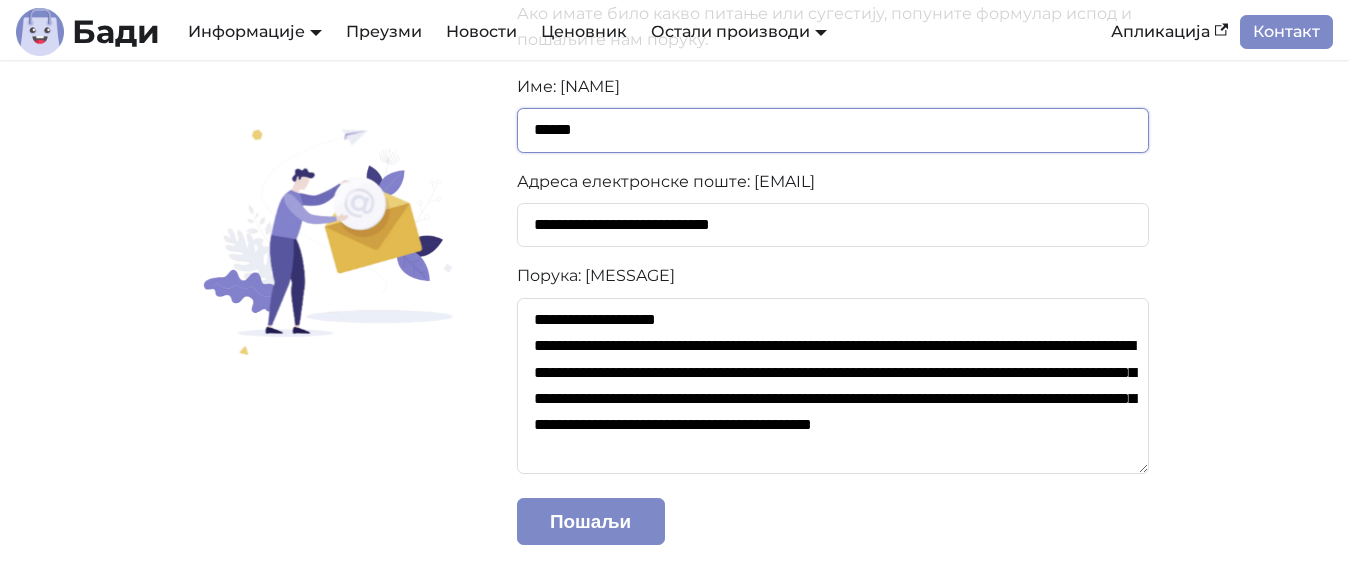 scroll, scrollTop: 203, scrollLeft: 0, axis: vertical 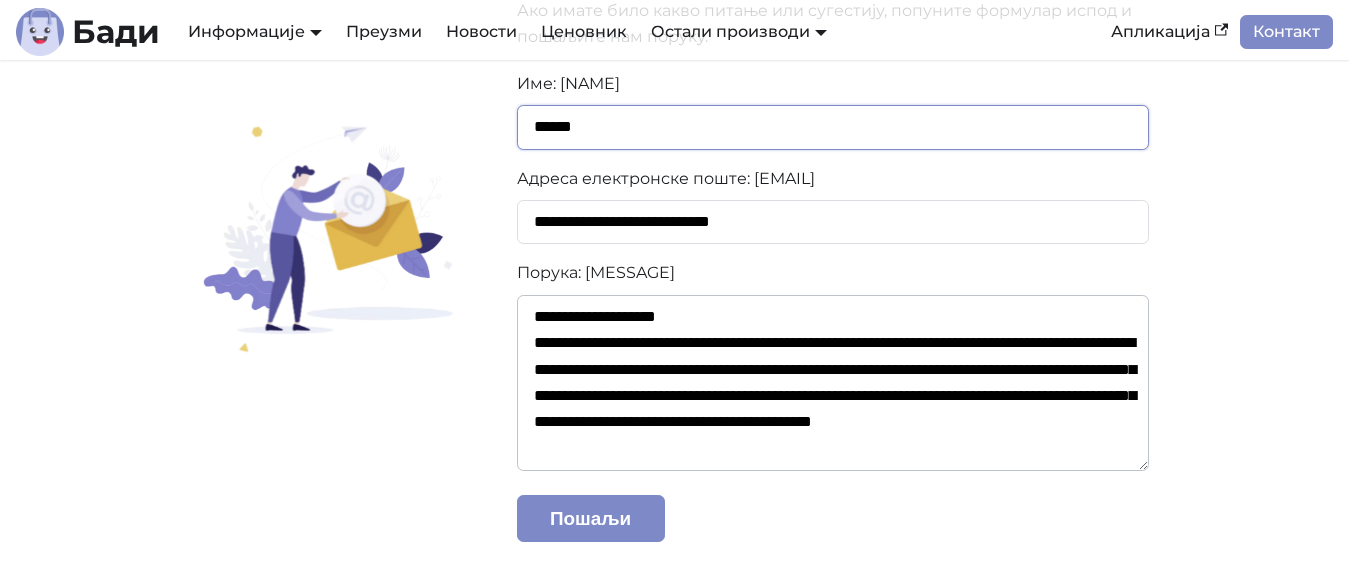 type on "******" 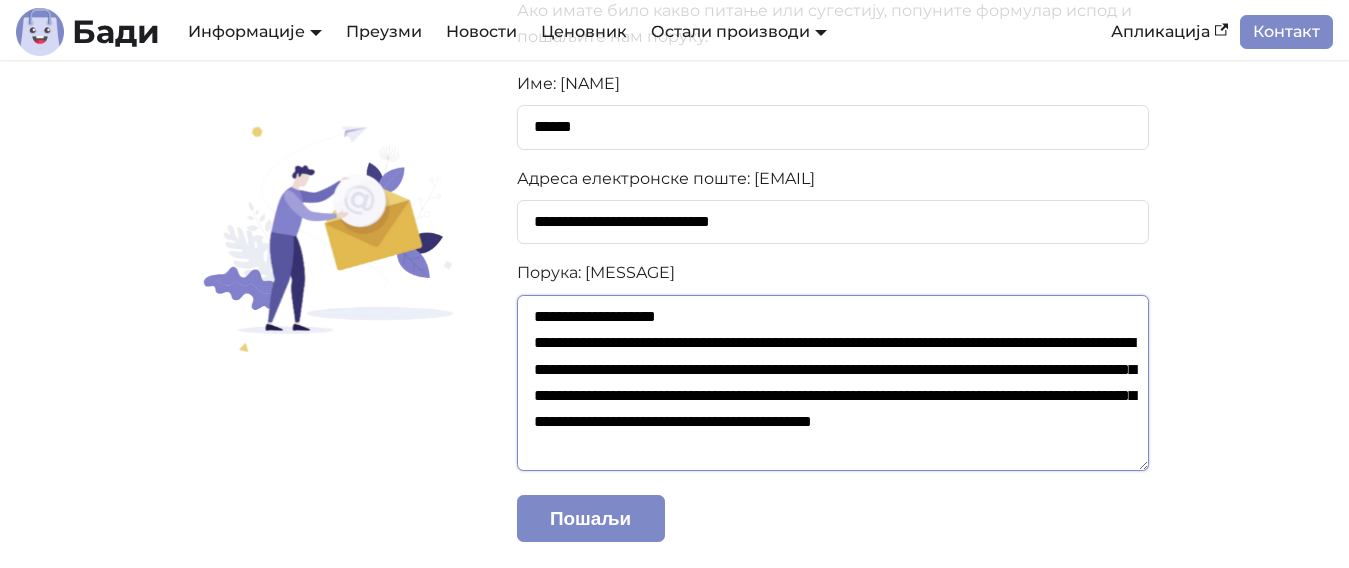 click on "**********" at bounding box center [833, 383] 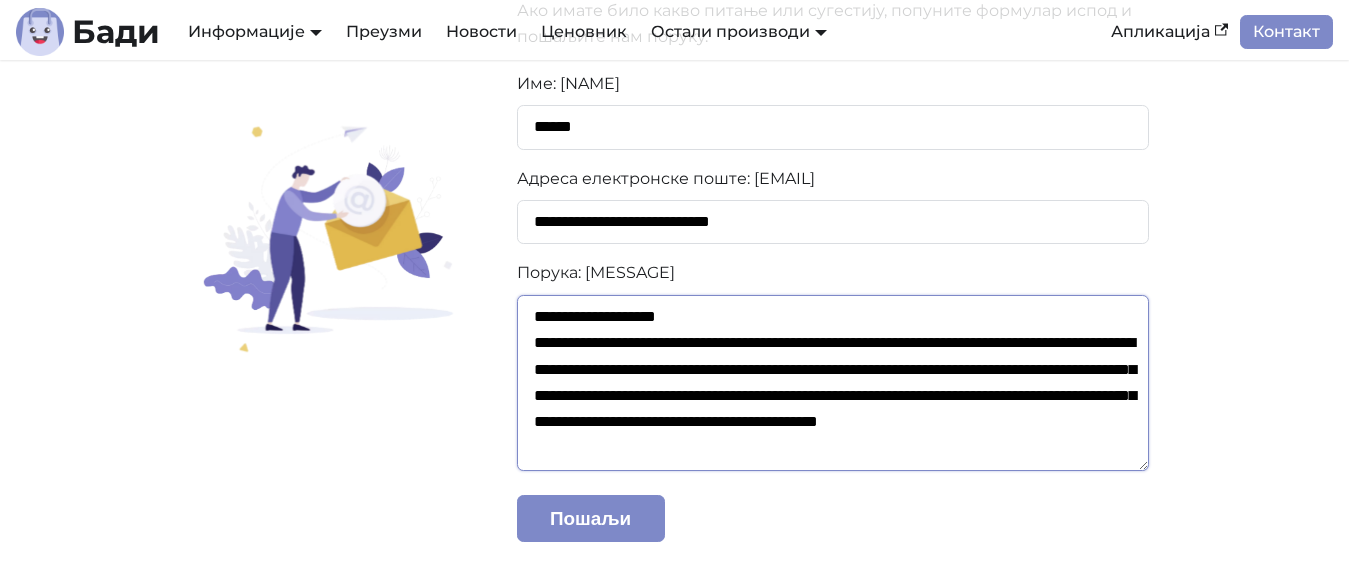 click on "**********" at bounding box center [833, 383] 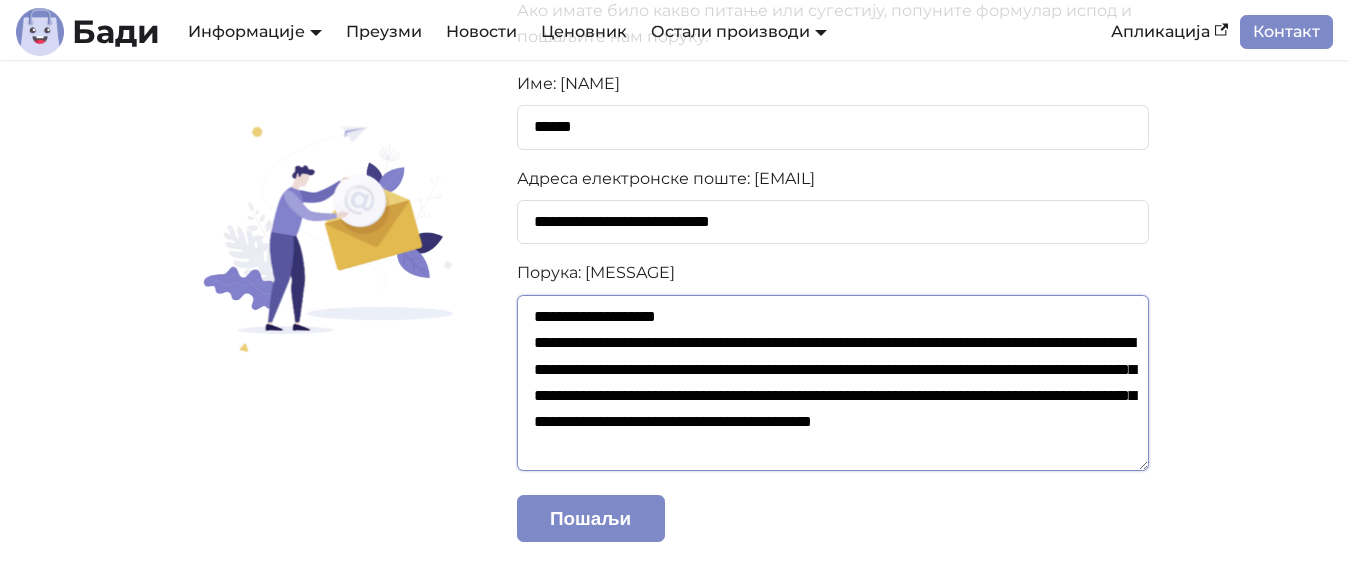 click on "**********" at bounding box center [833, 383] 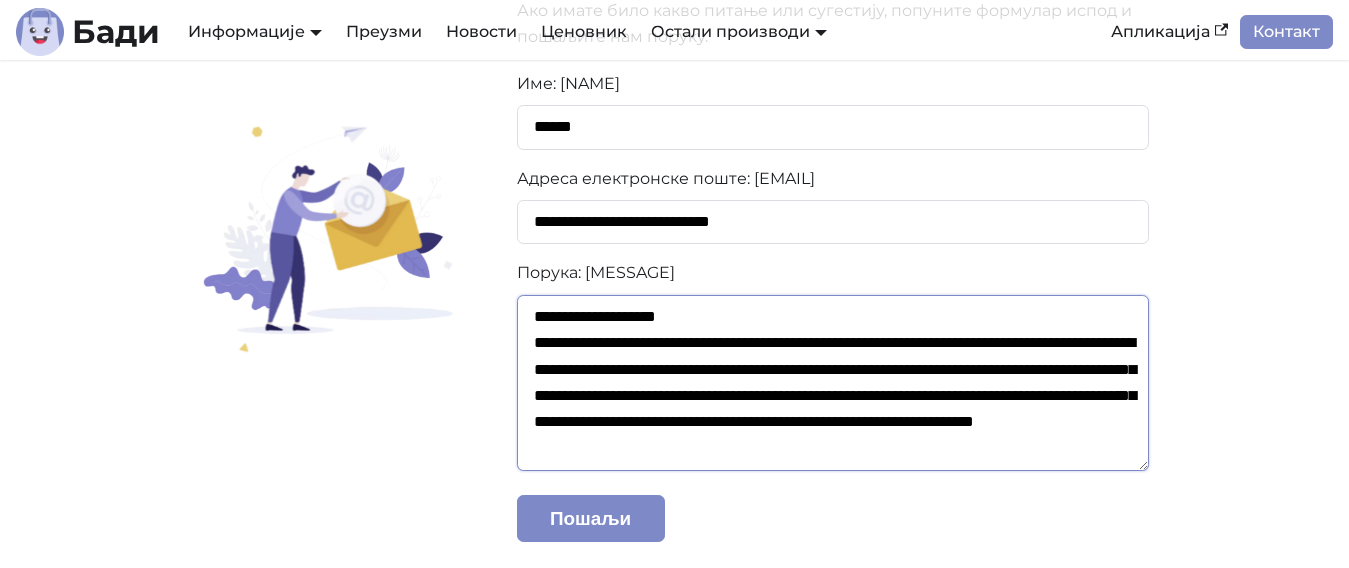 scroll, scrollTop: 15, scrollLeft: 0, axis: vertical 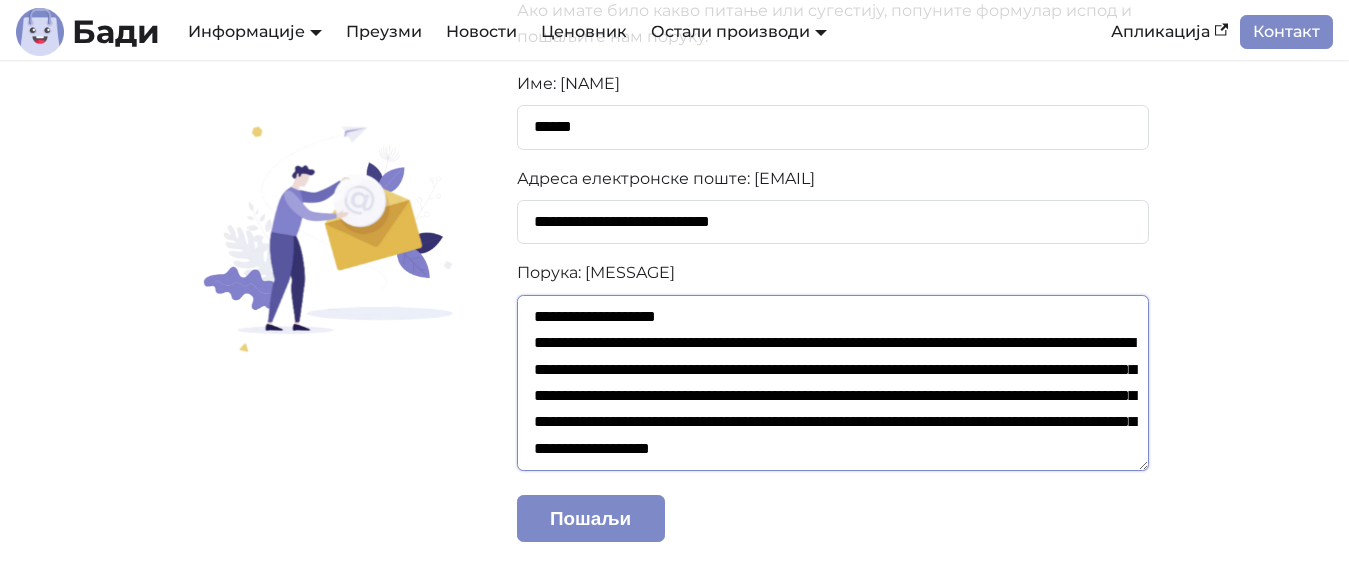 click on "**********" at bounding box center [833, 383] 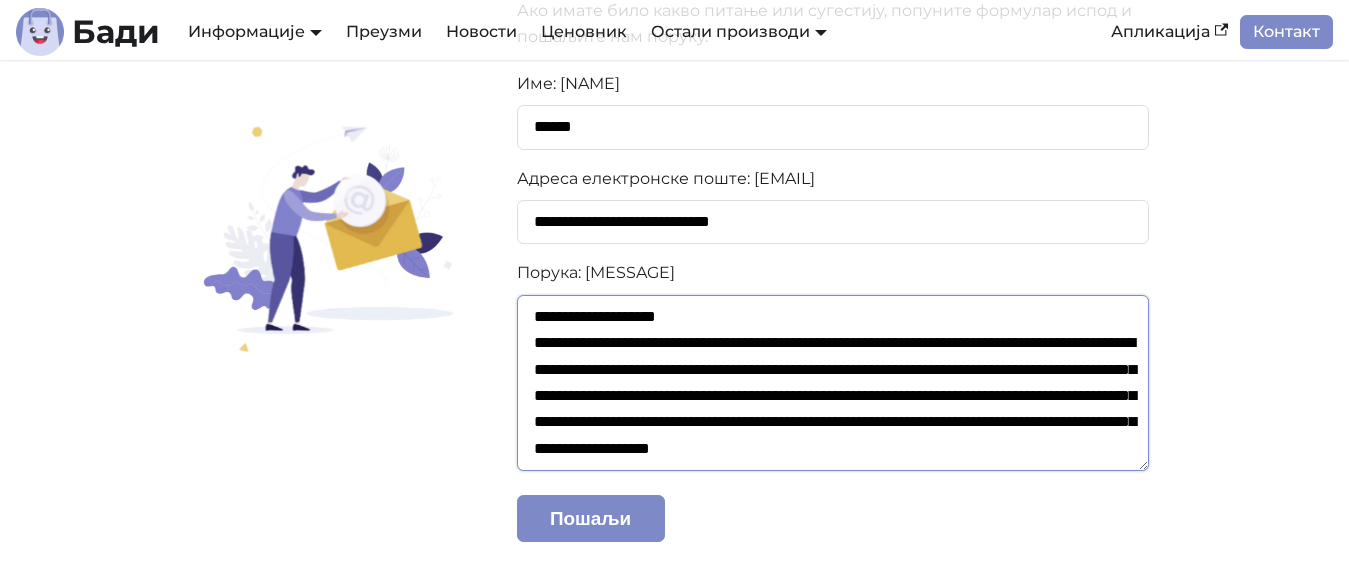 click on "**********" at bounding box center (833, 383) 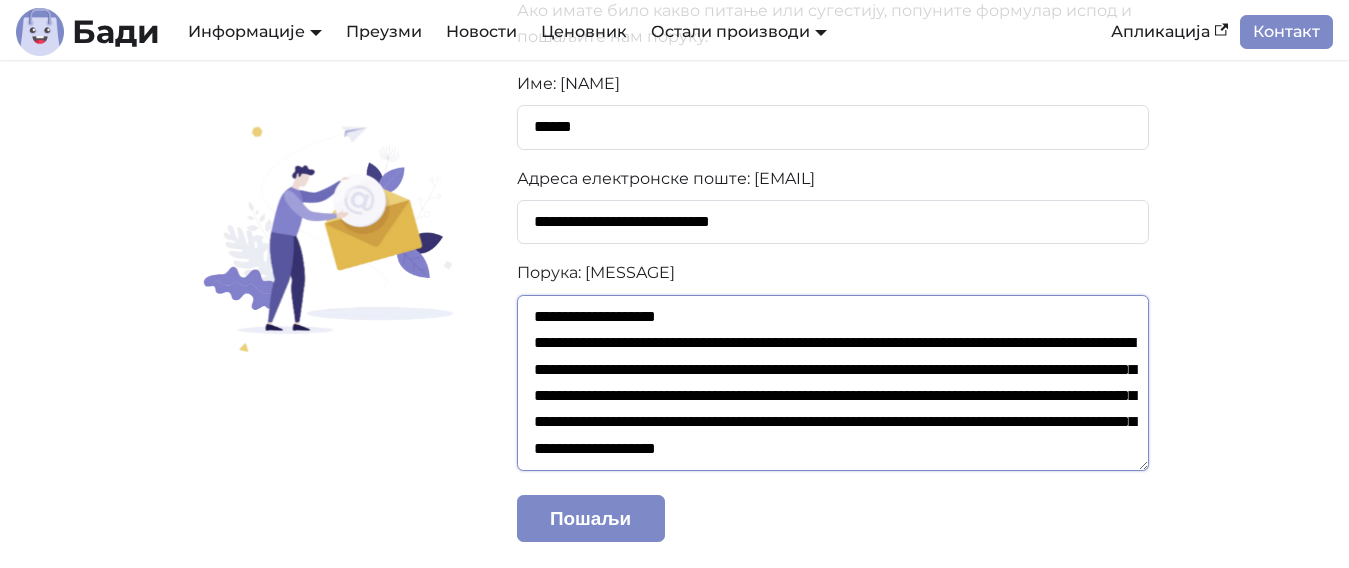 click on "**********" at bounding box center (833, 383) 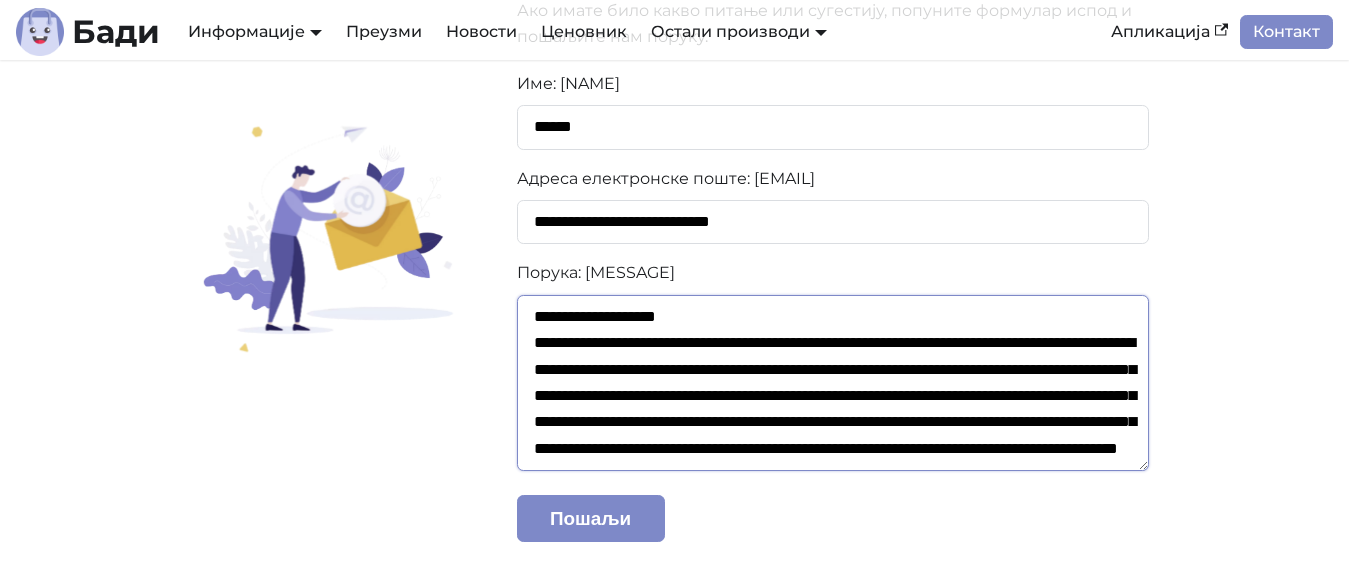 scroll, scrollTop: 41, scrollLeft: 0, axis: vertical 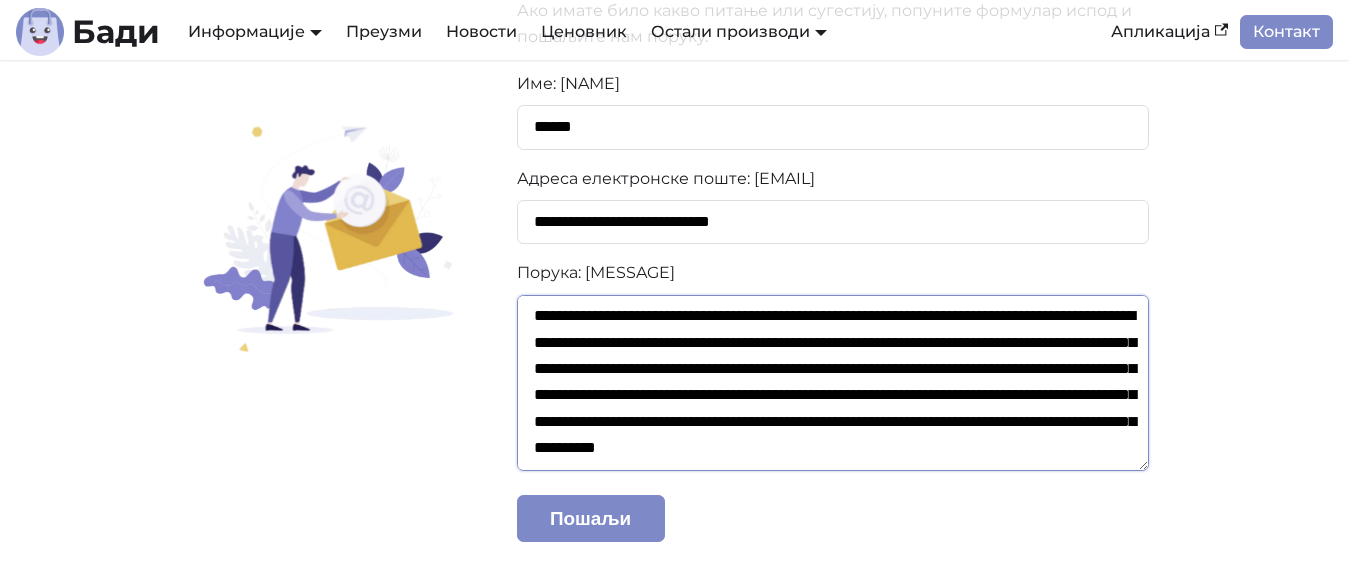 click on "**********" at bounding box center [833, 383] 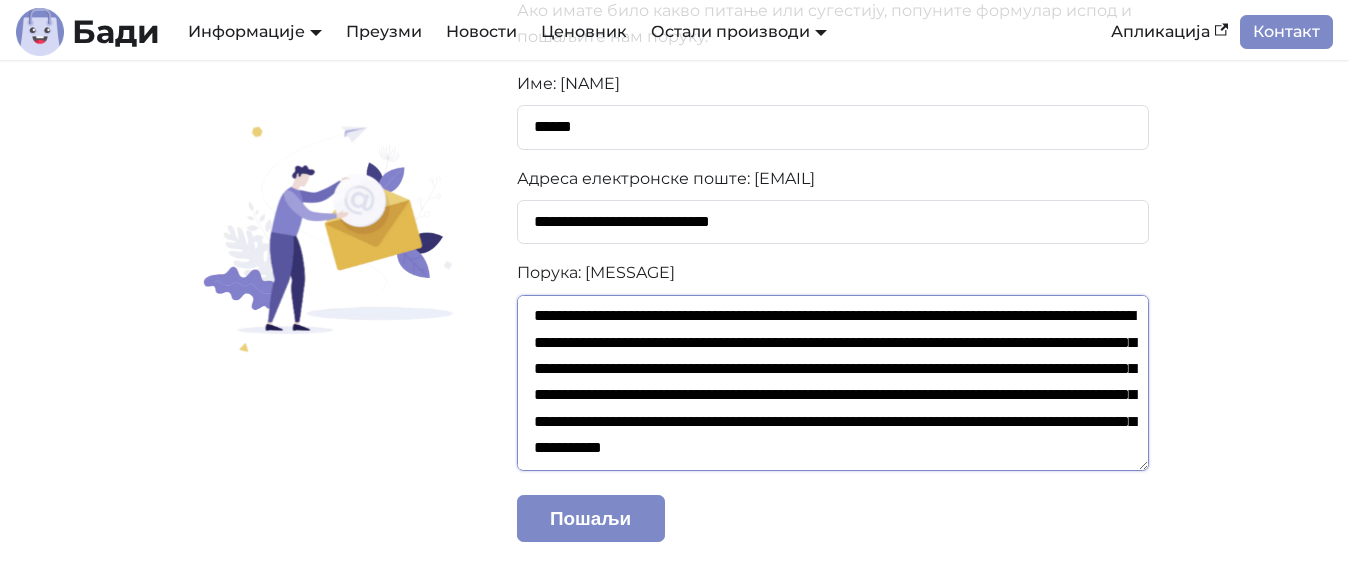 click on "**********" at bounding box center [833, 383] 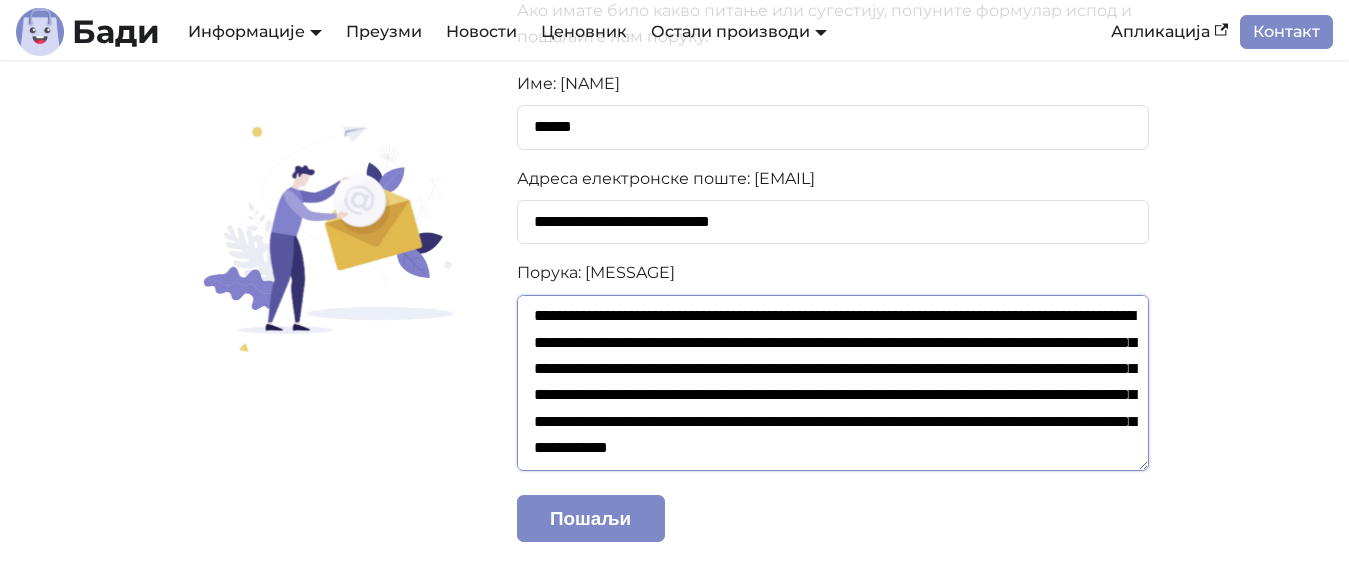 scroll, scrollTop: 53, scrollLeft: 0, axis: vertical 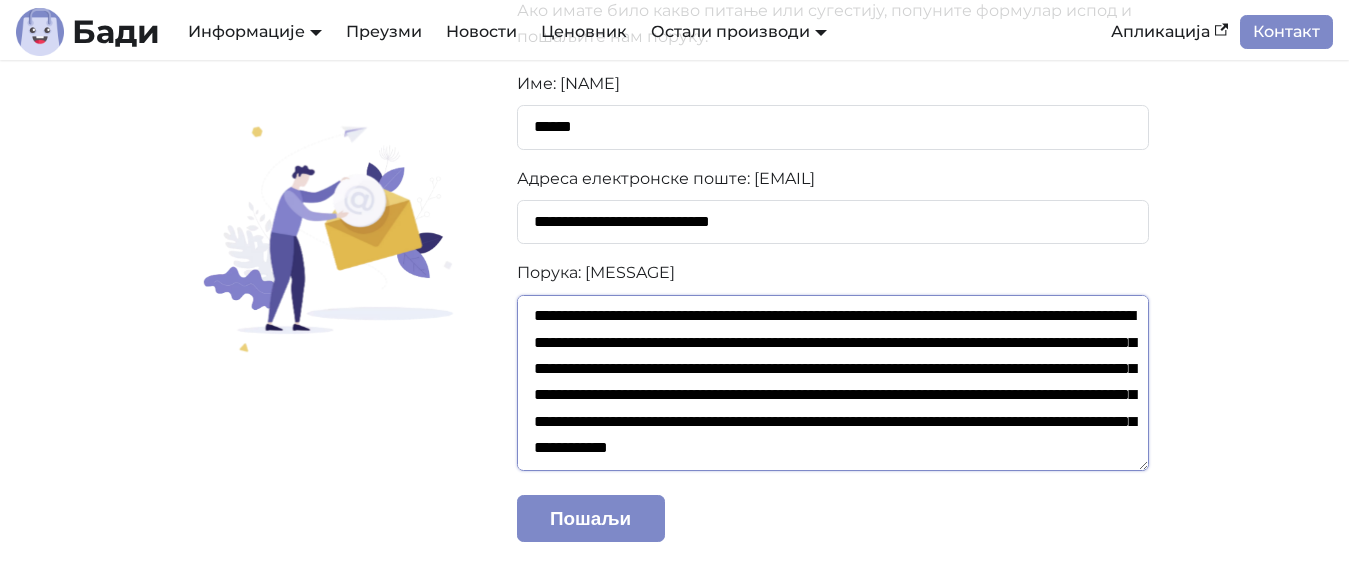 click on "**********" at bounding box center (833, 383) 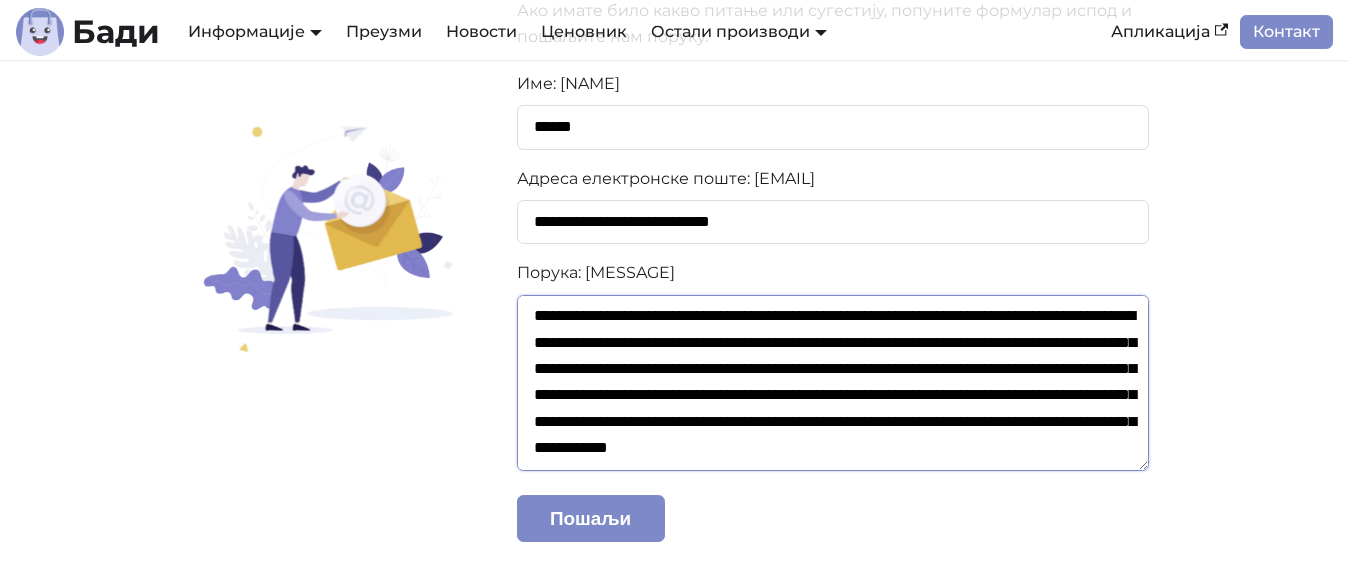 click on "**********" at bounding box center (833, 383) 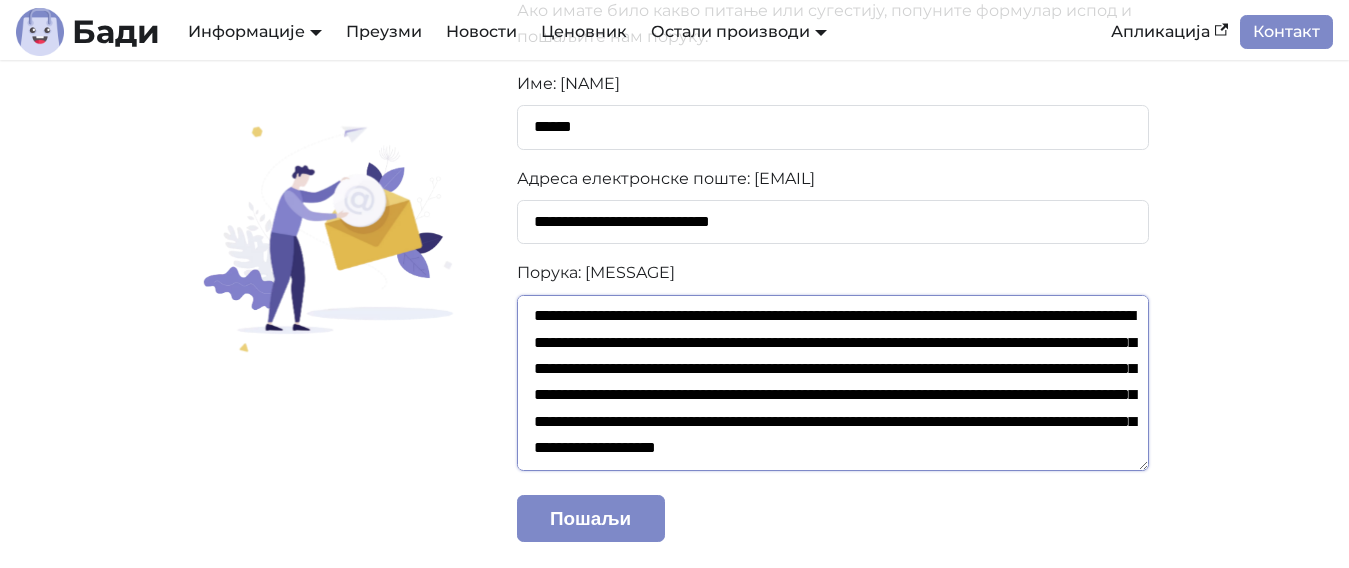 scroll, scrollTop: 79, scrollLeft: 0, axis: vertical 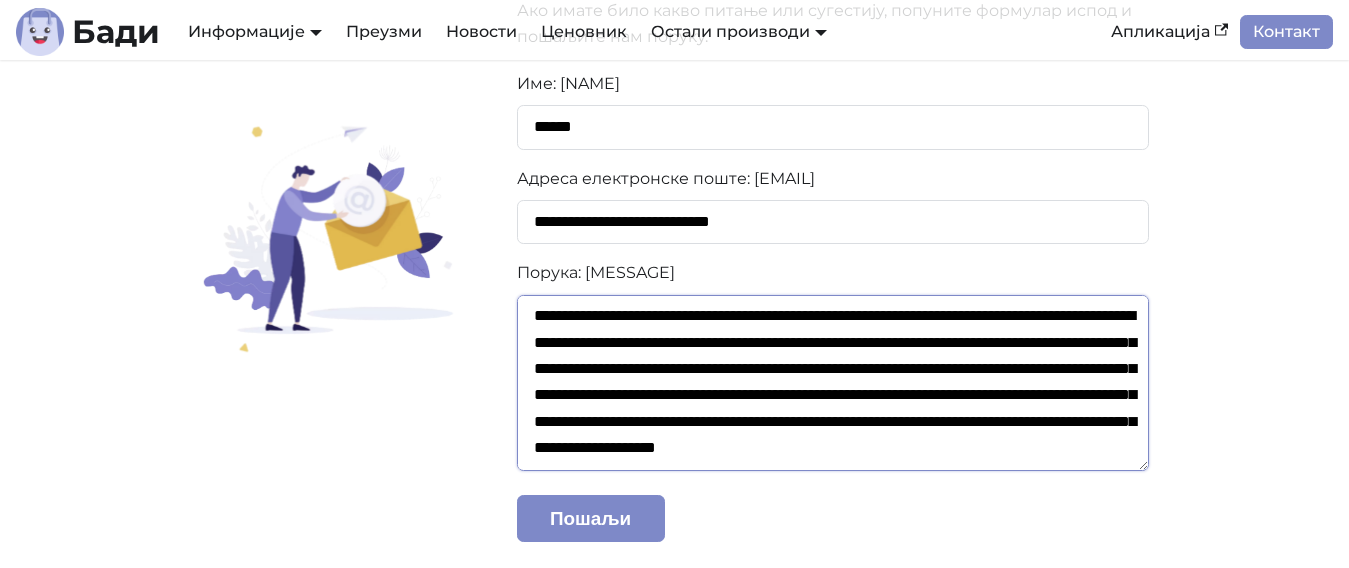 click on "**********" at bounding box center [833, 383] 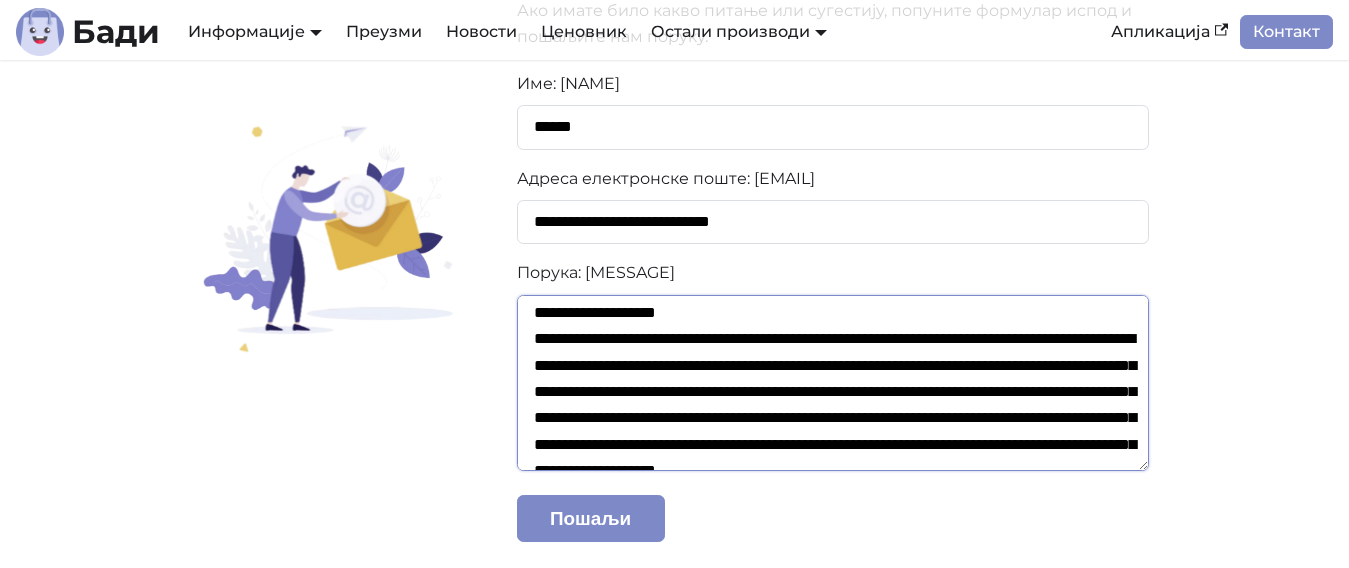 scroll, scrollTop: 0, scrollLeft: 0, axis: both 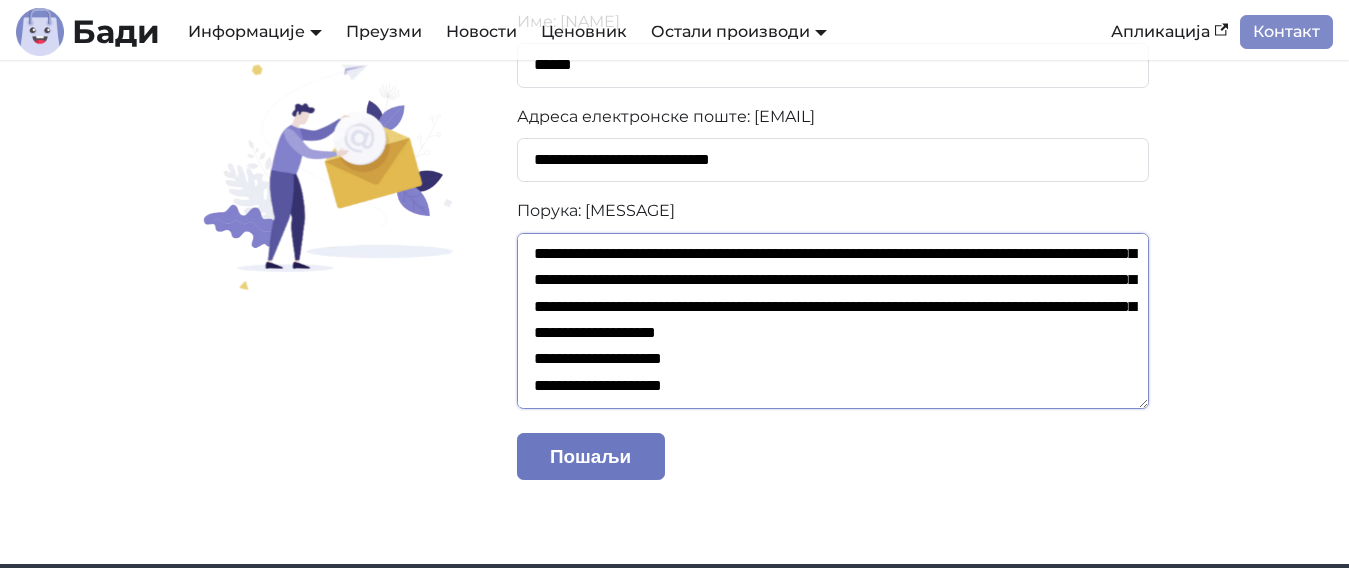 type on "**********" 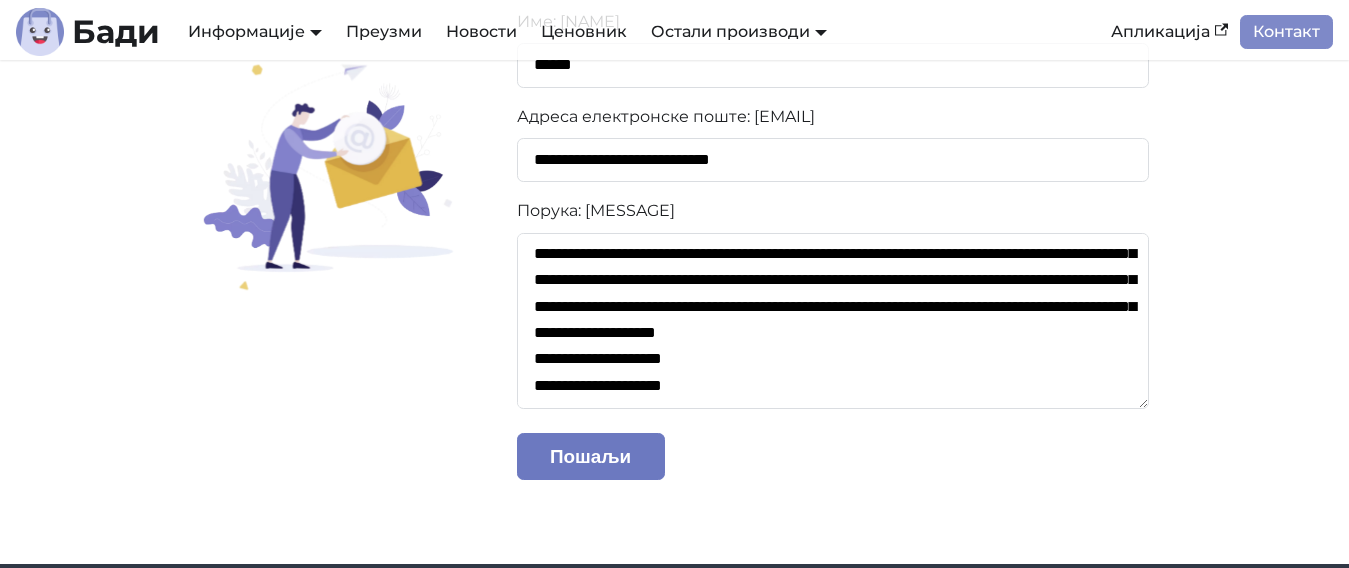 click on "Пошаљи" at bounding box center (591, 456) 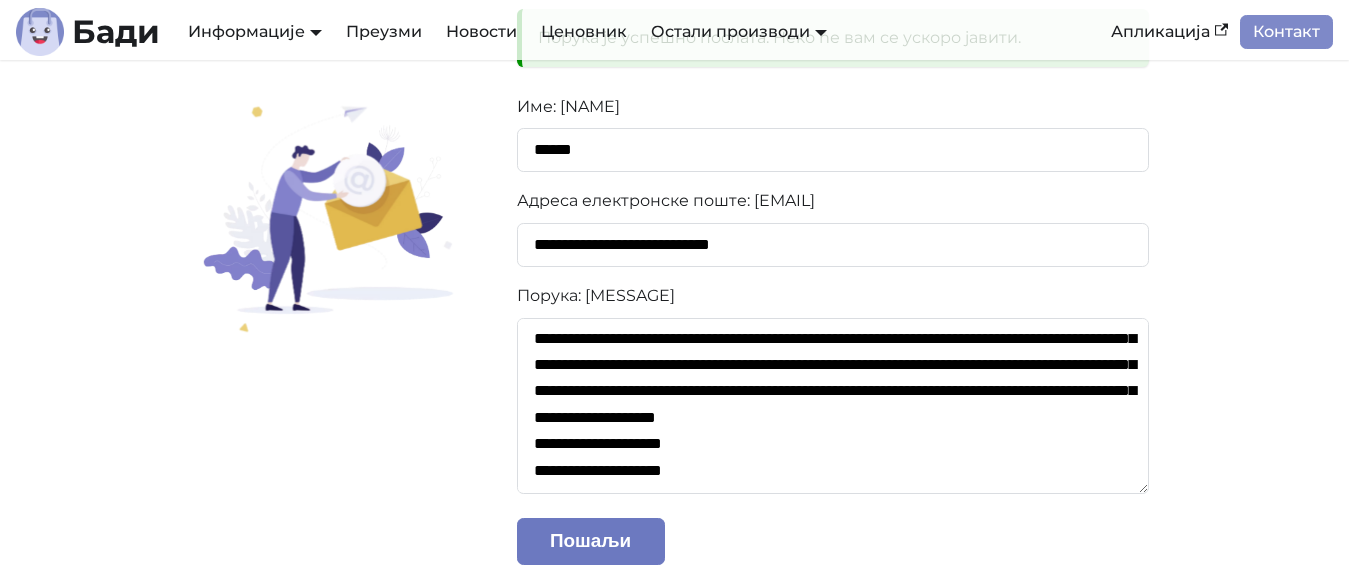 scroll, scrollTop: 350, scrollLeft: 0, axis: vertical 